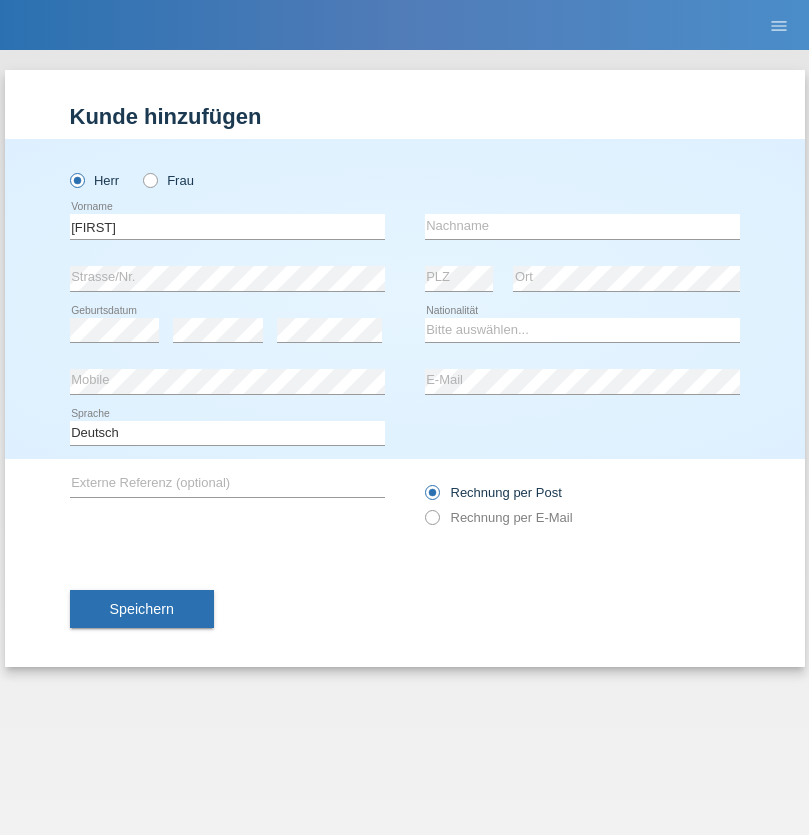 scroll, scrollTop: 0, scrollLeft: 0, axis: both 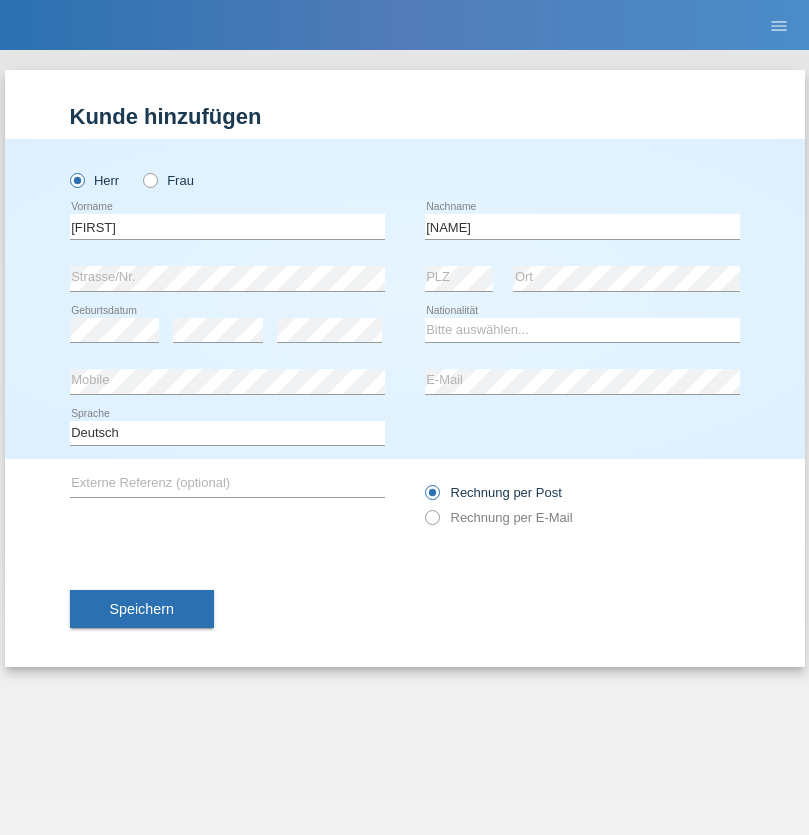 type on "[NAME]" 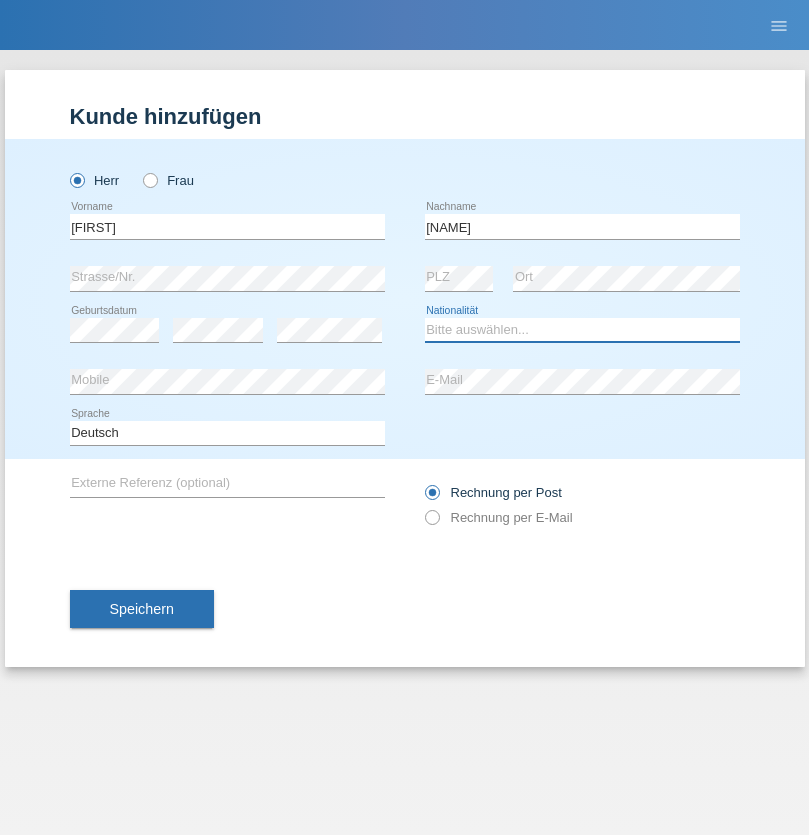 select on "XK" 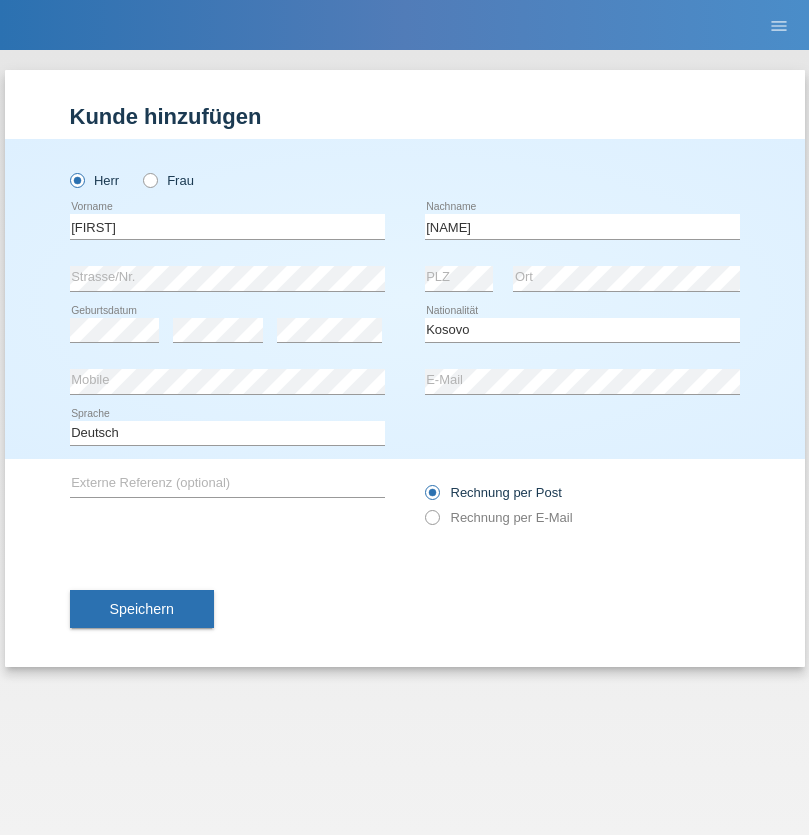 select on "C" 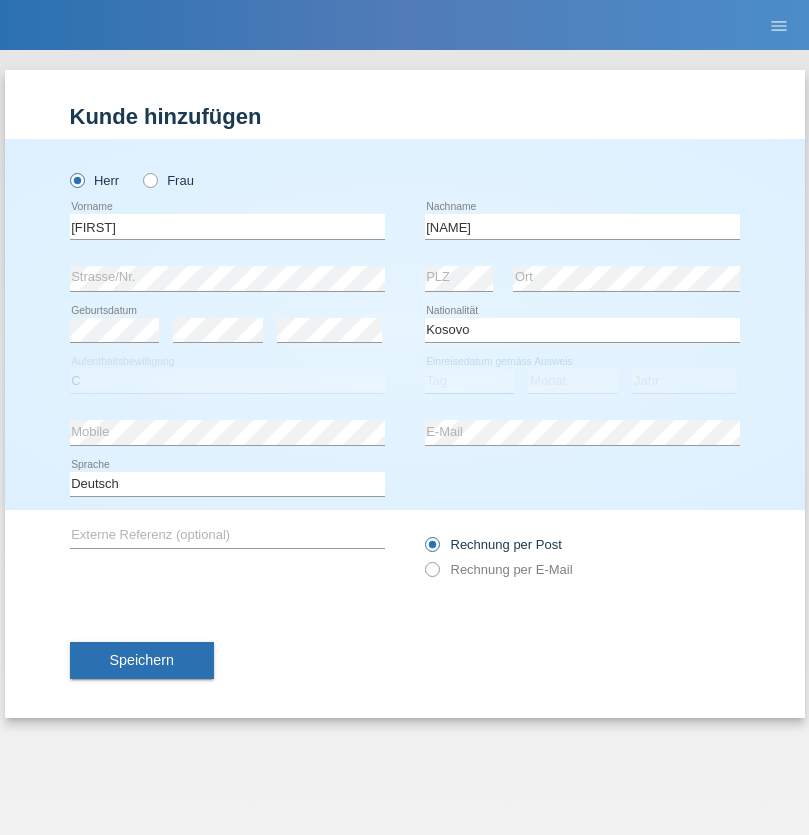select on "03" 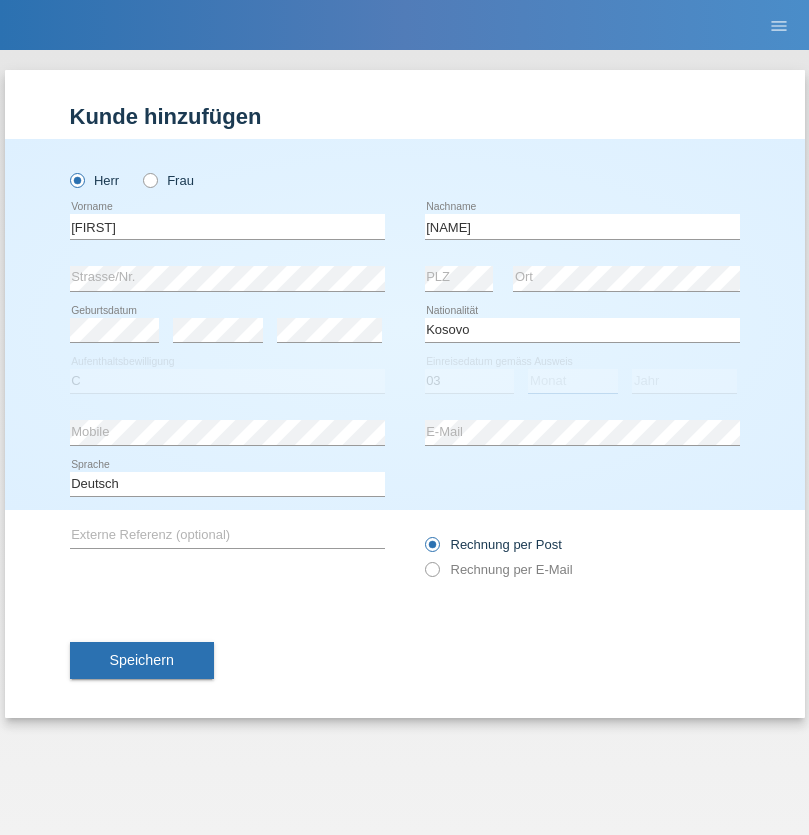 select on "07" 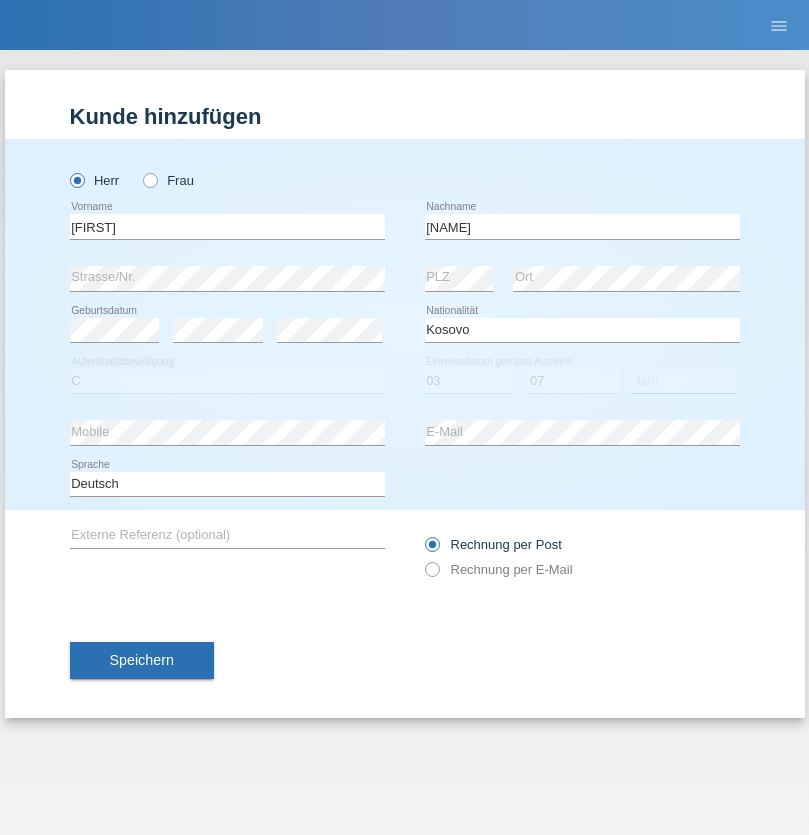 select on "2021" 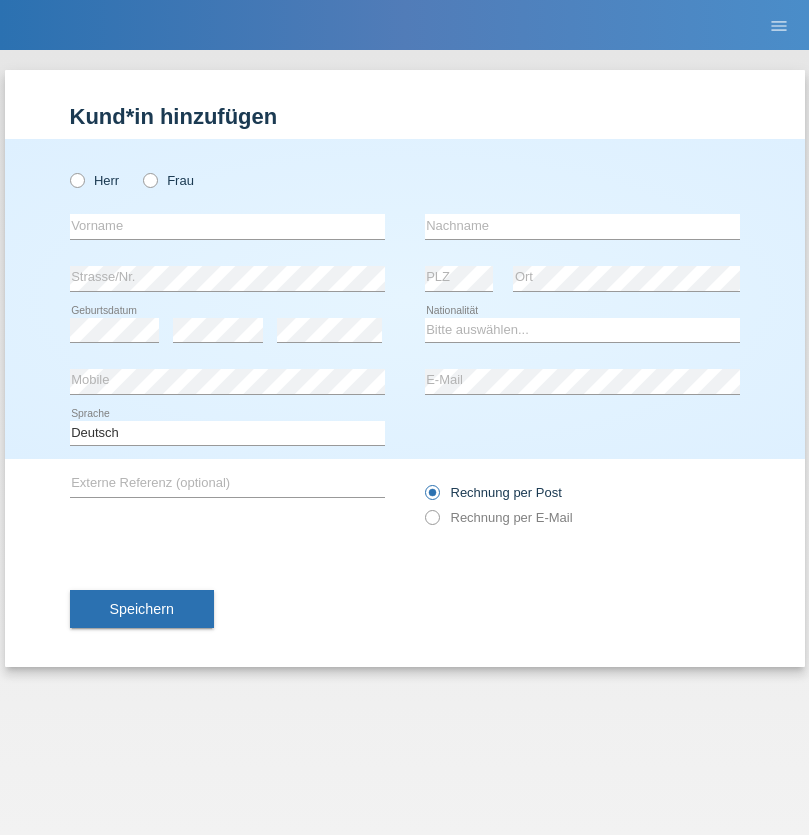 scroll, scrollTop: 0, scrollLeft: 0, axis: both 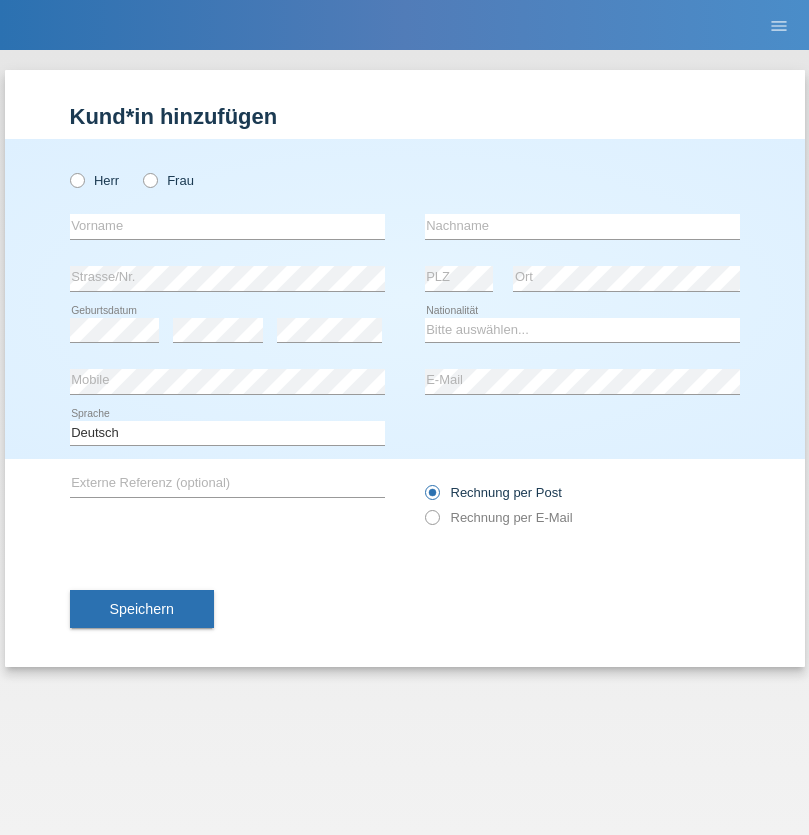 radio on "true" 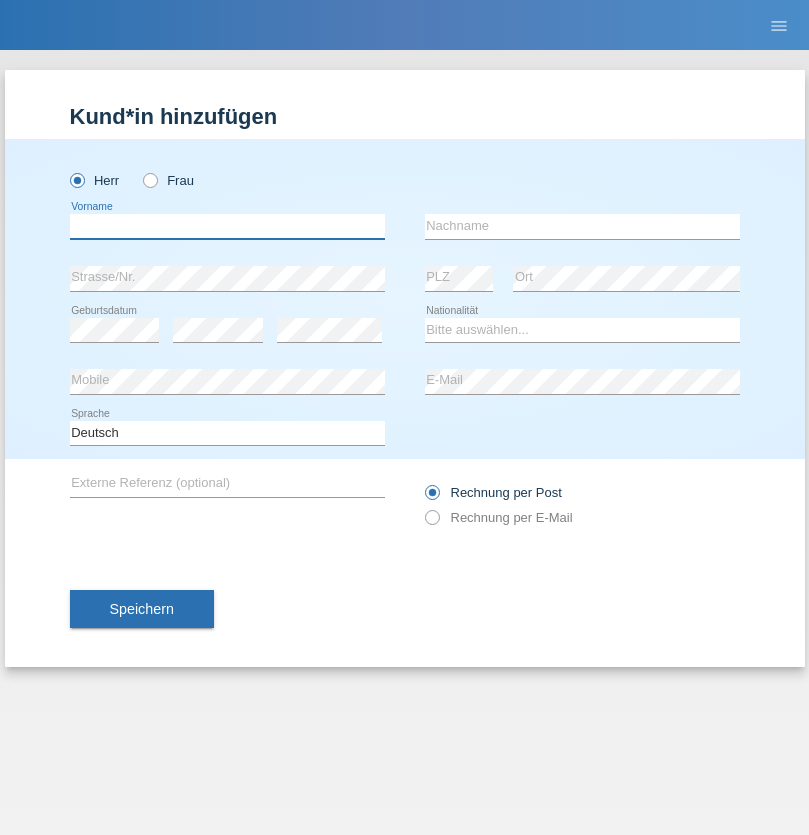 click at bounding box center [227, 226] 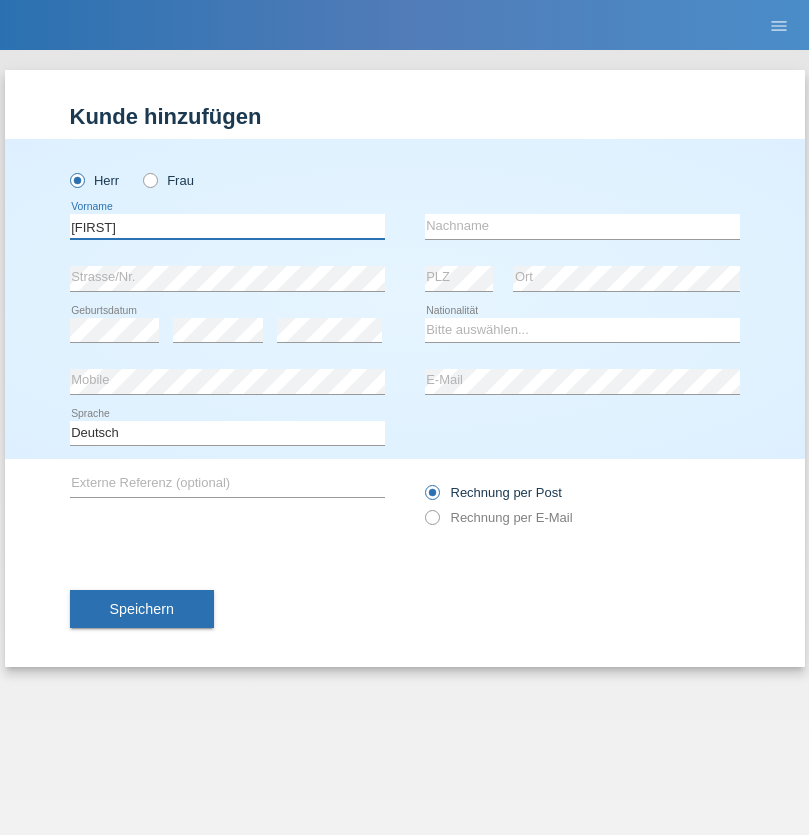 type on "Thomas" 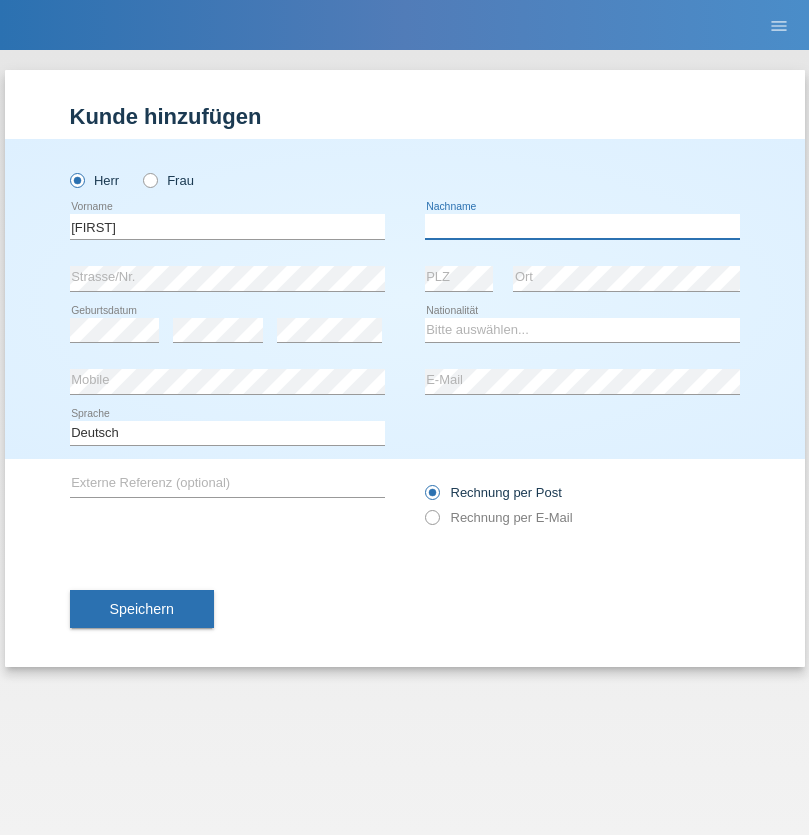 click at bounding box center [582, 226] 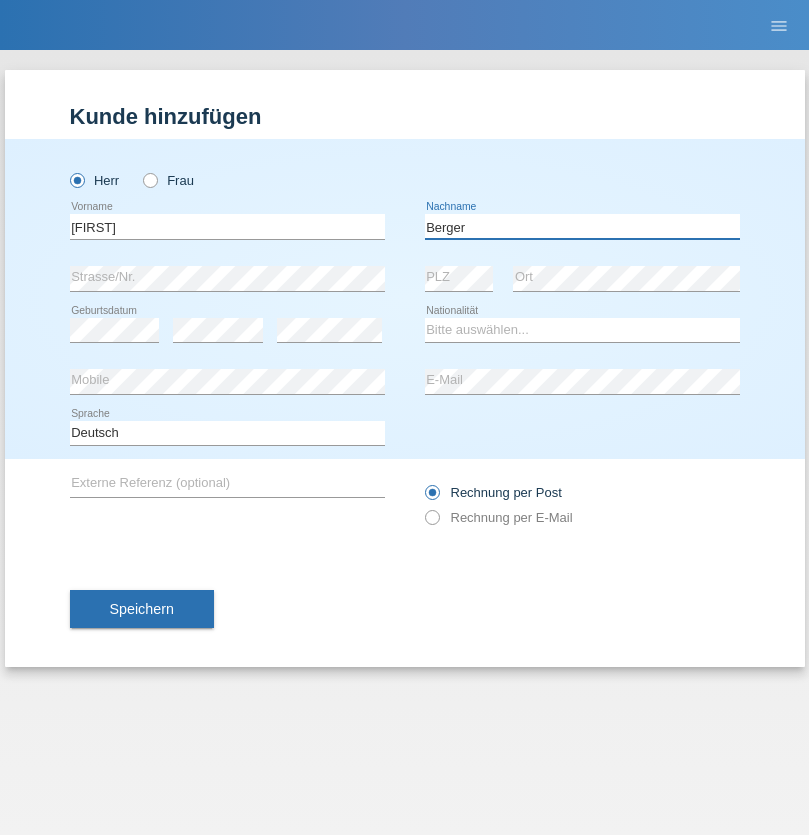 type on "Berger" 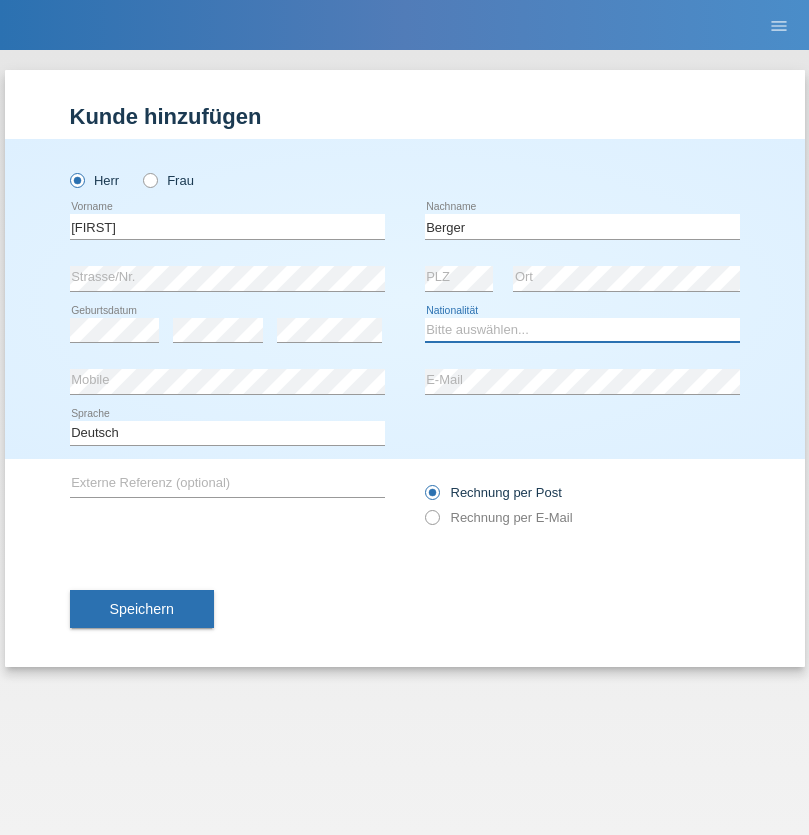 select on "CH" 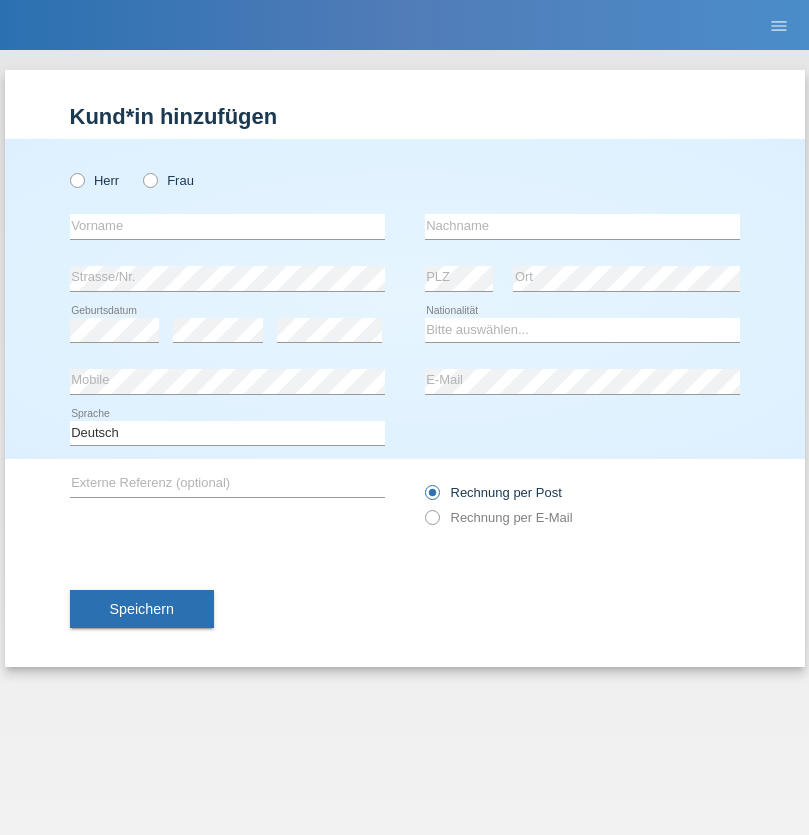 scroll, scrollTop: 0, scrollLeft: 0, axis: both 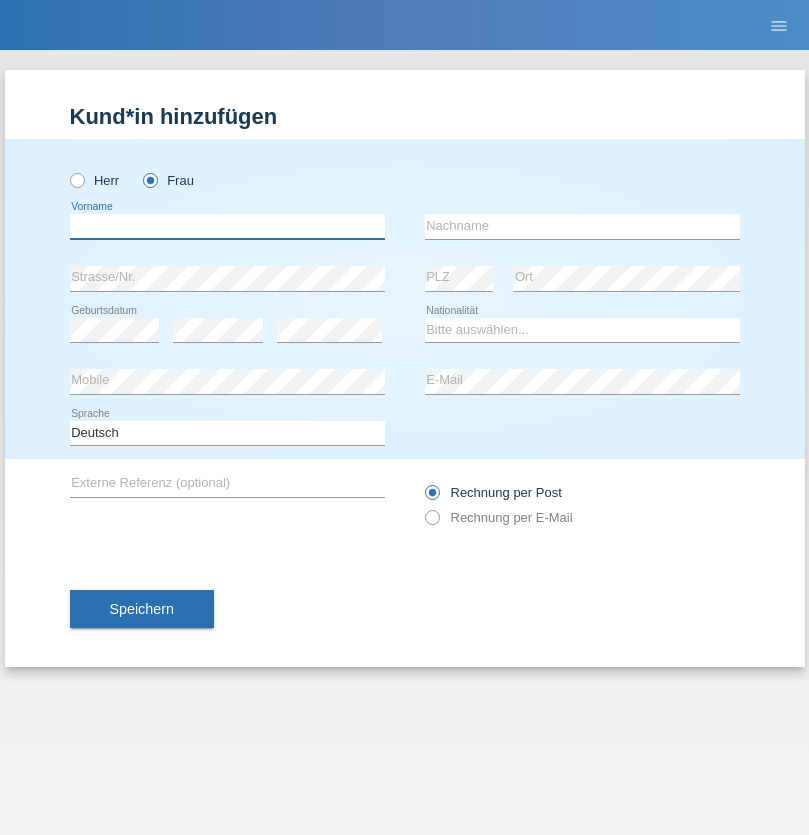 click at bounding box center (227, 226) 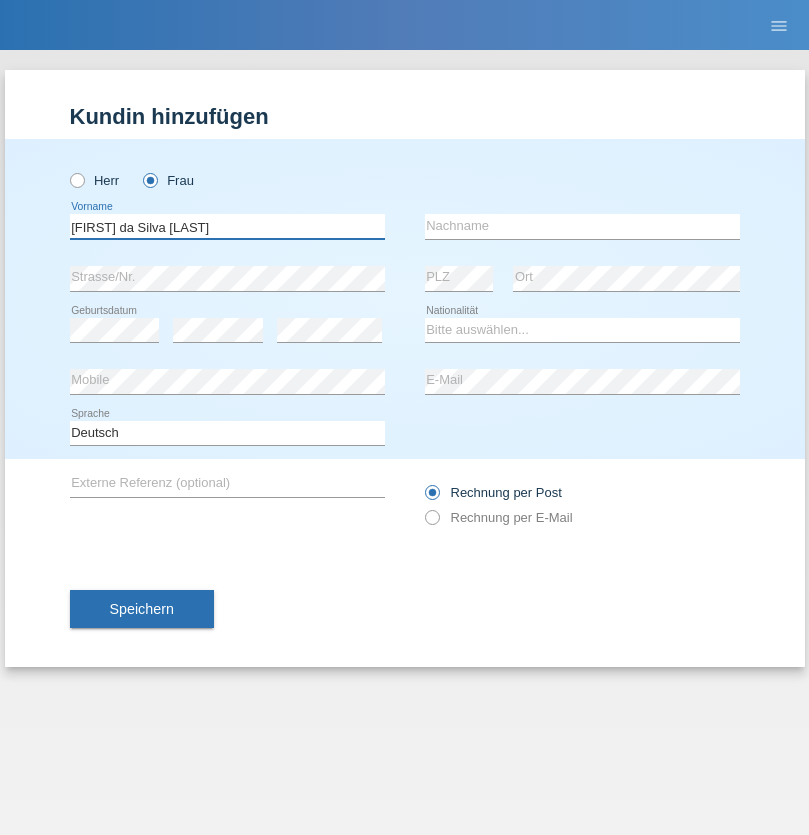 type on "Teixeira da Silva Moço" 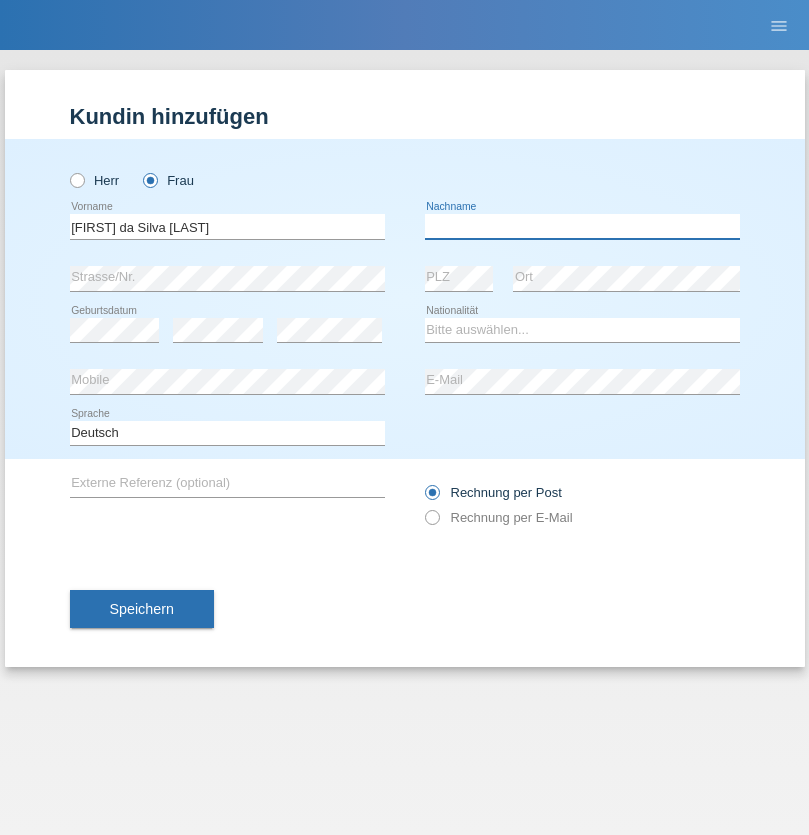 click at bounding box center (582, 226) 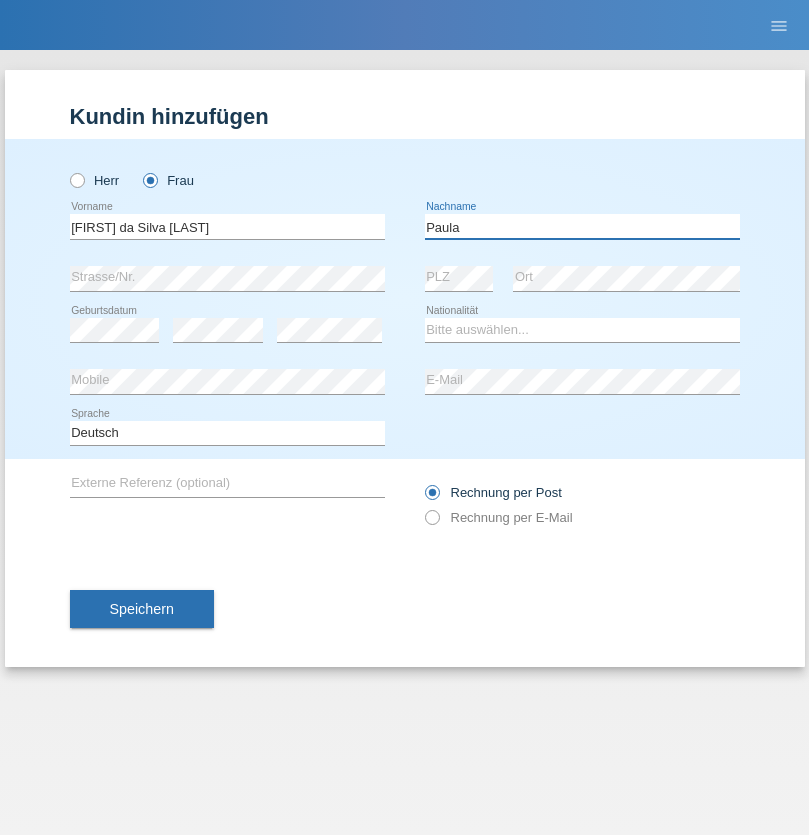 type on "Paula" 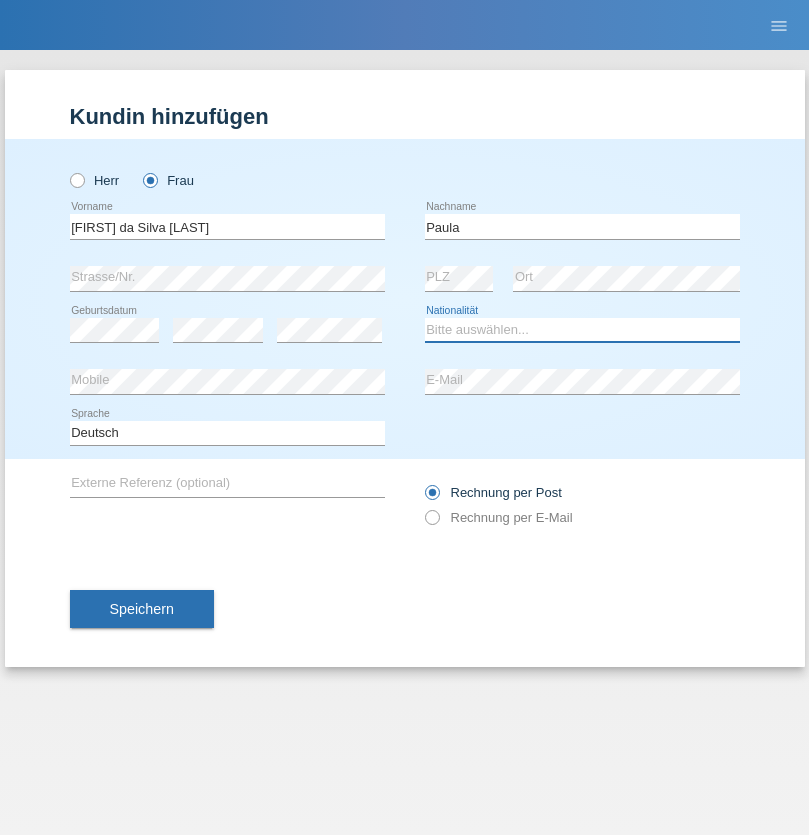 select on "PT" 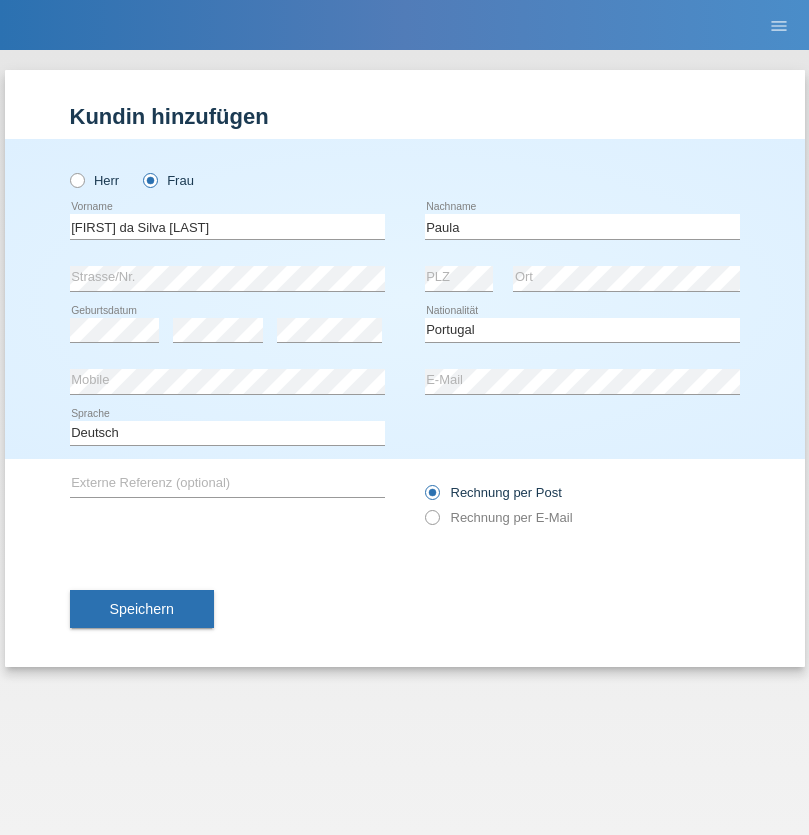 select on "C" 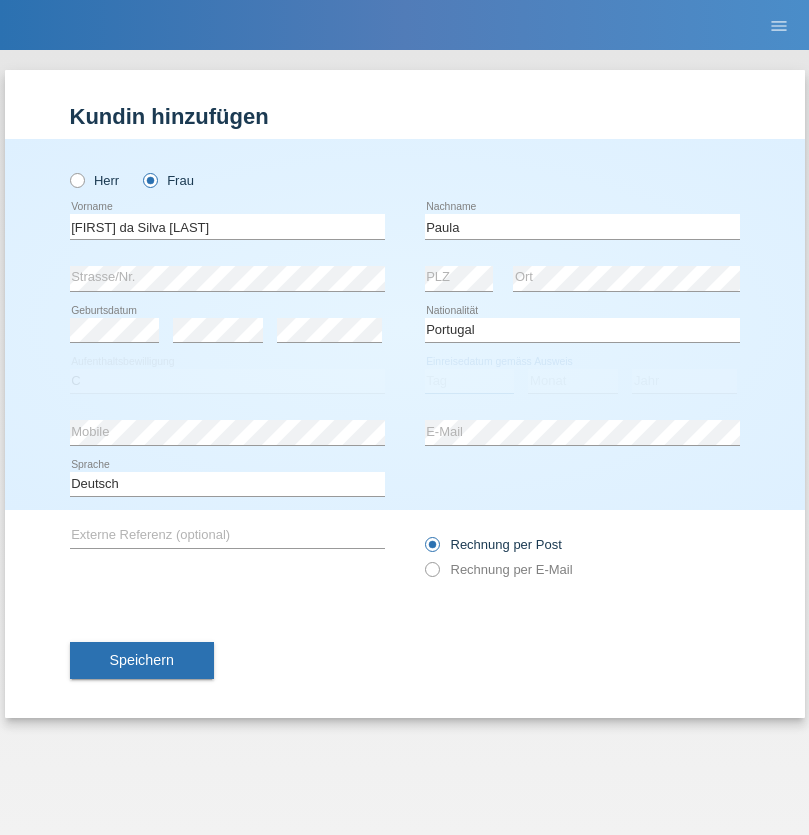 select on "28" 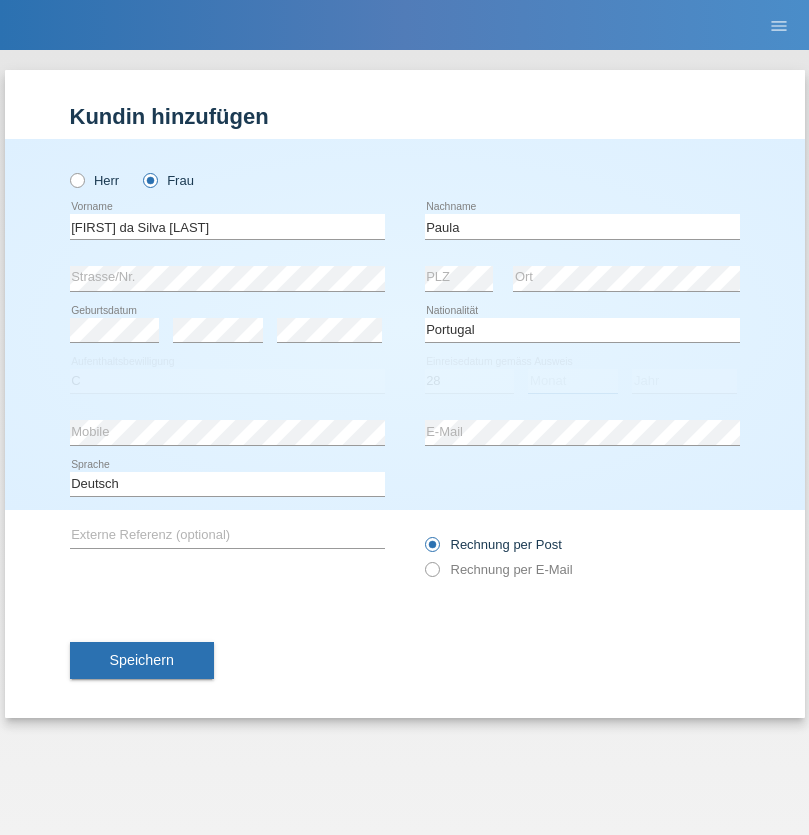 select on "03" 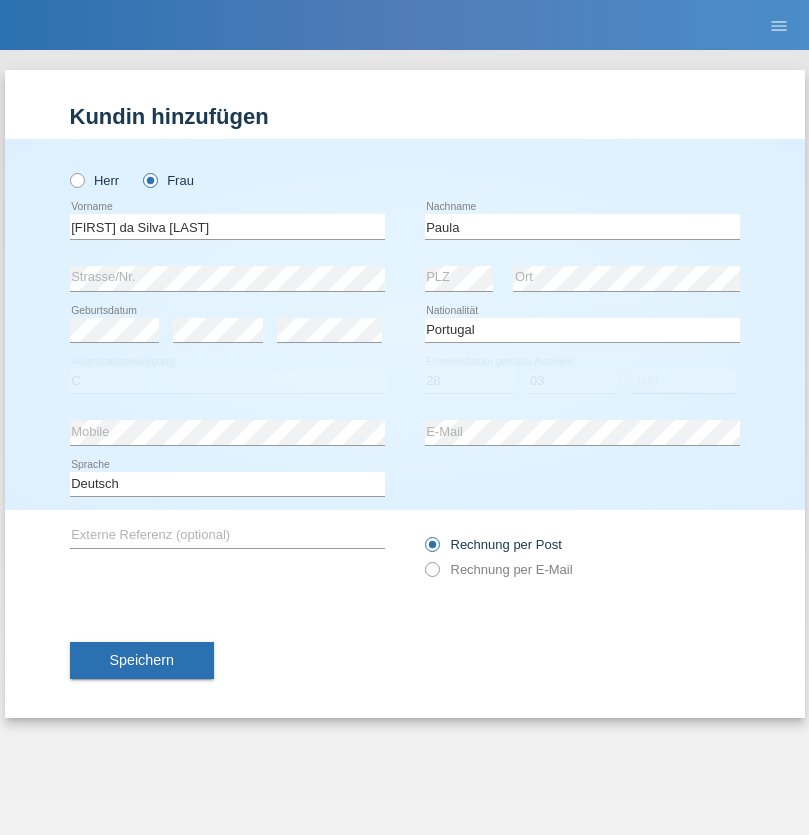 select on "2005" 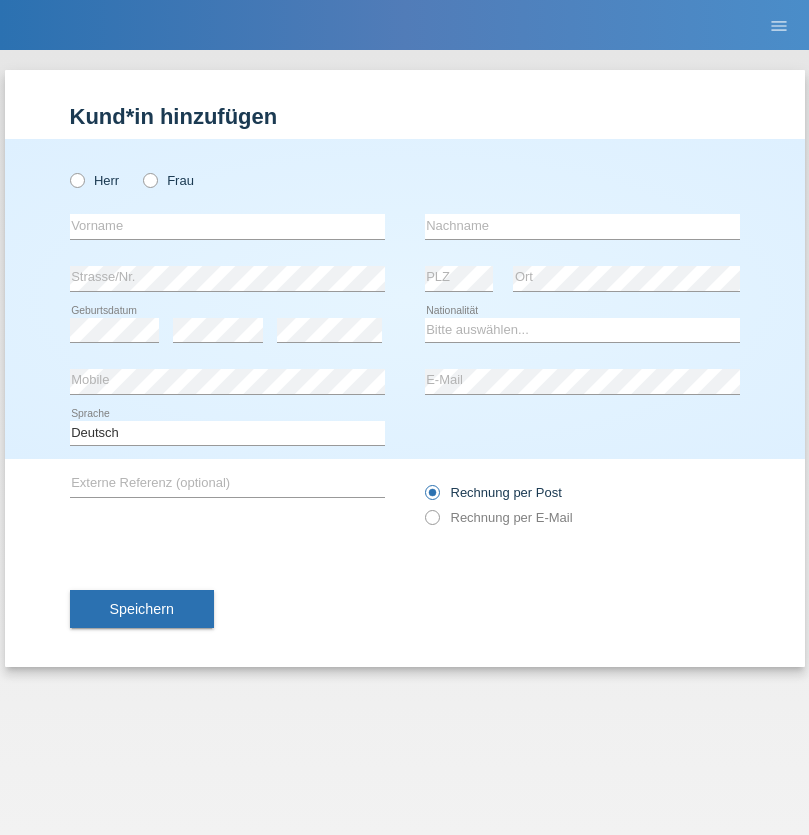 scroll, scrollTop: 0, scrollLeft: 0, axis: both 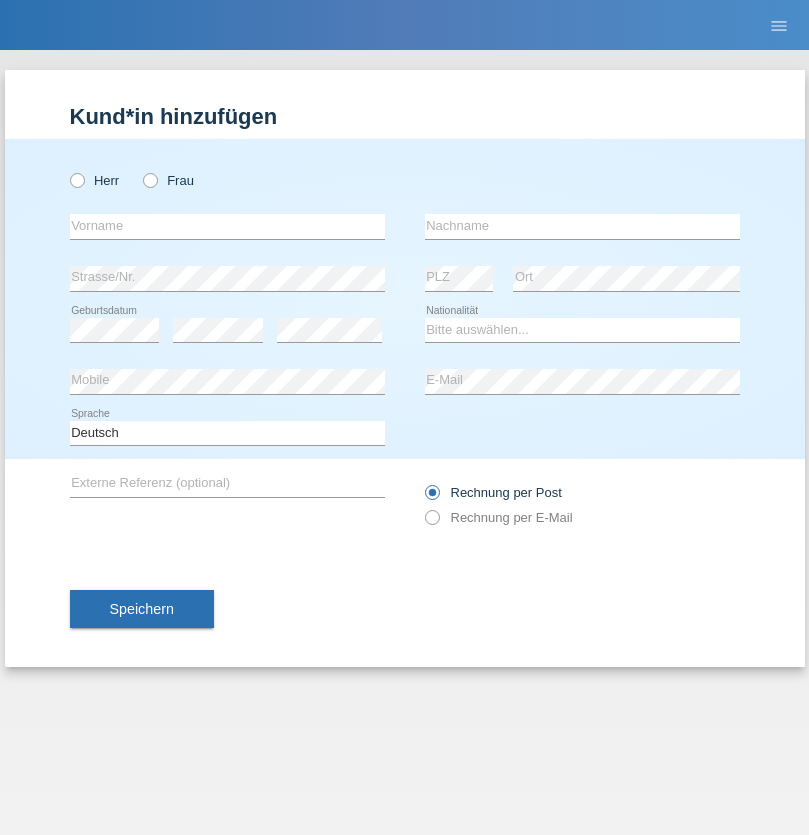 radio on "true" 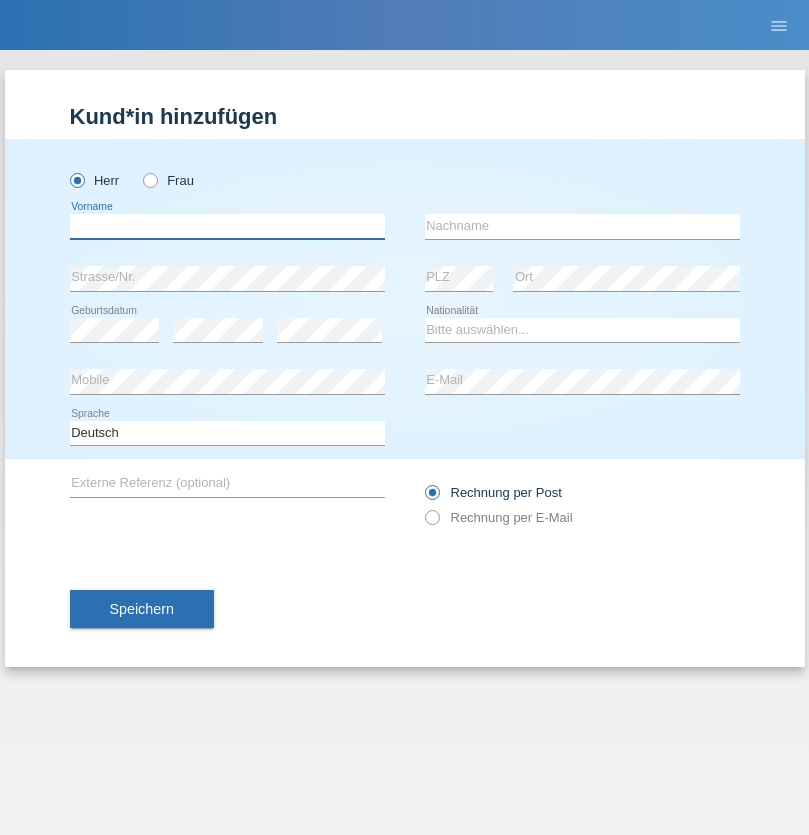 click at bounding box center [227, 226] 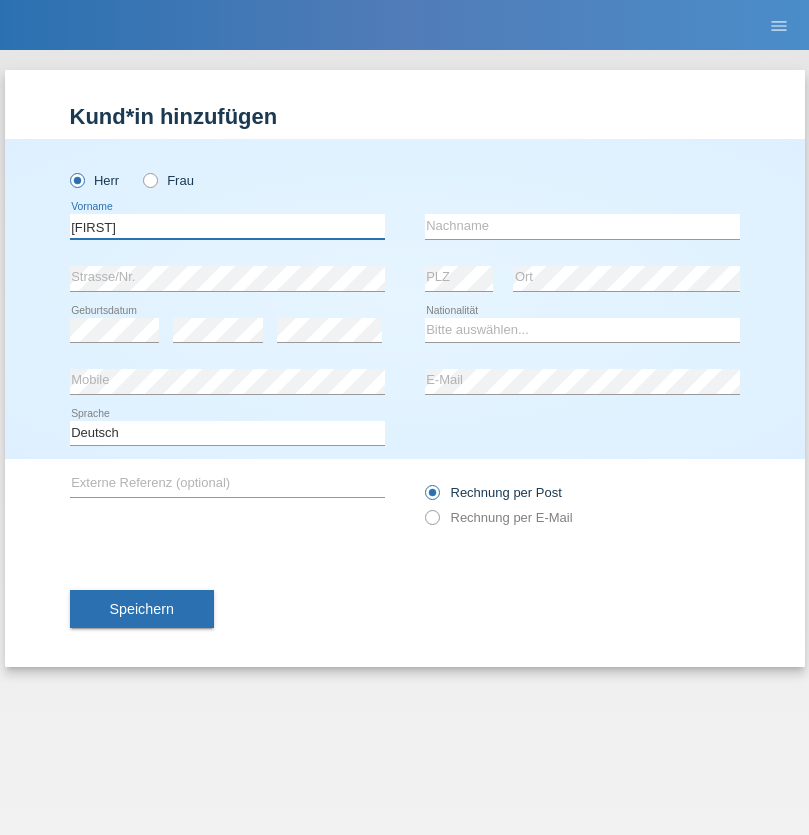 type on "Luca" 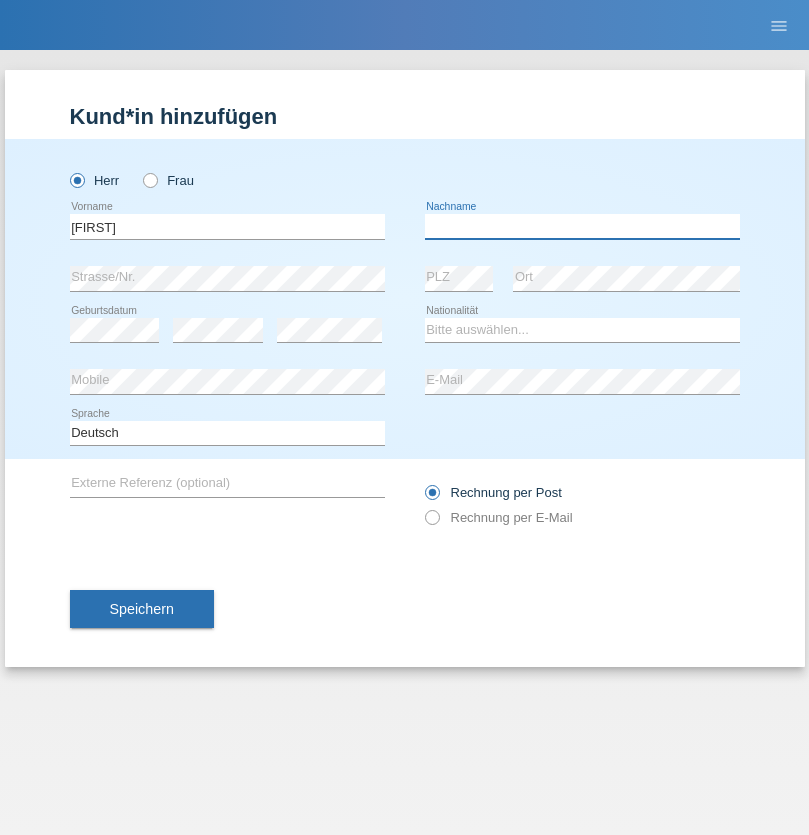 click at bounding box center (582, 226) 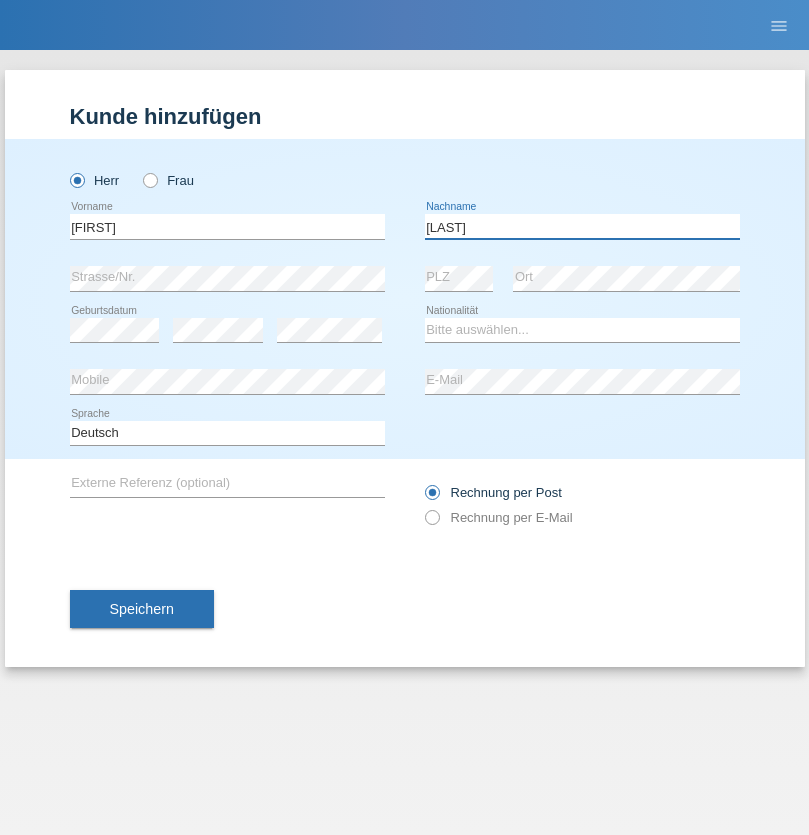 type on "Tommasi" 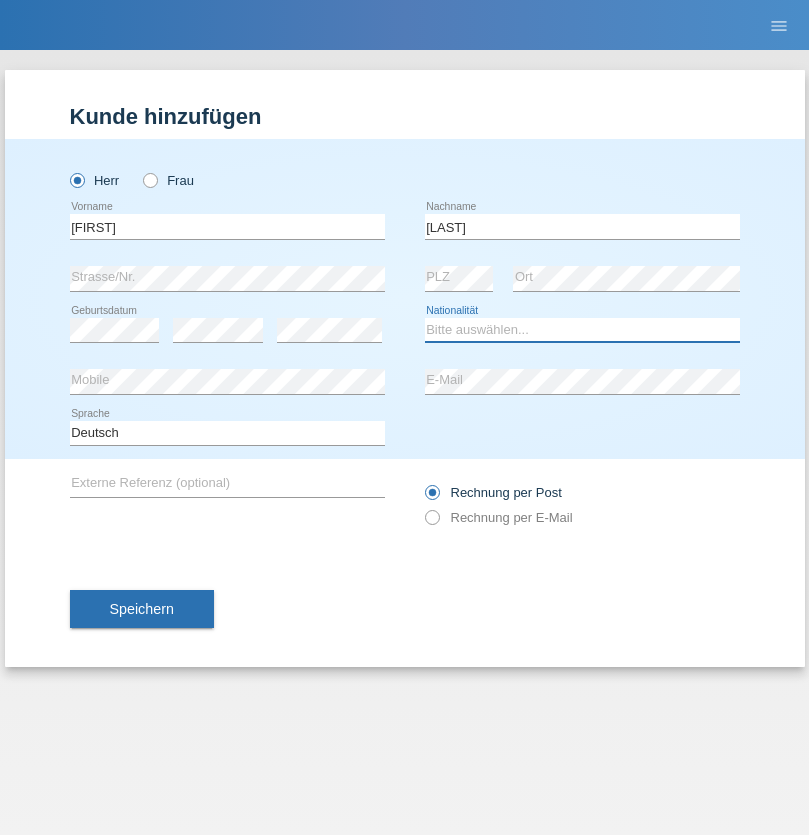 select on "CH" 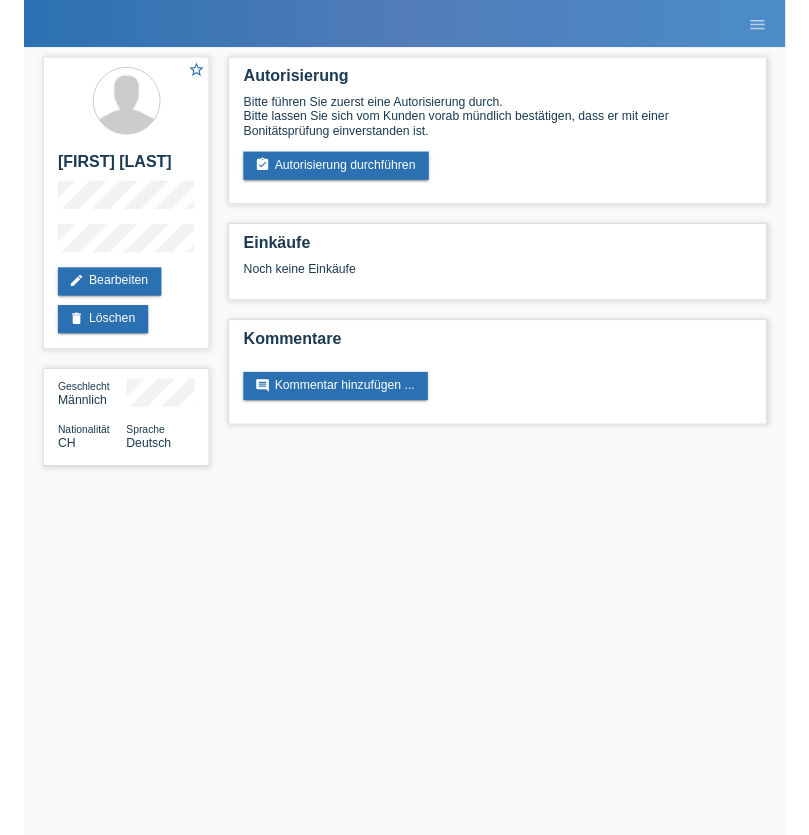 scroll, scrollTop: 0, scrollLeft: 0, axis: both 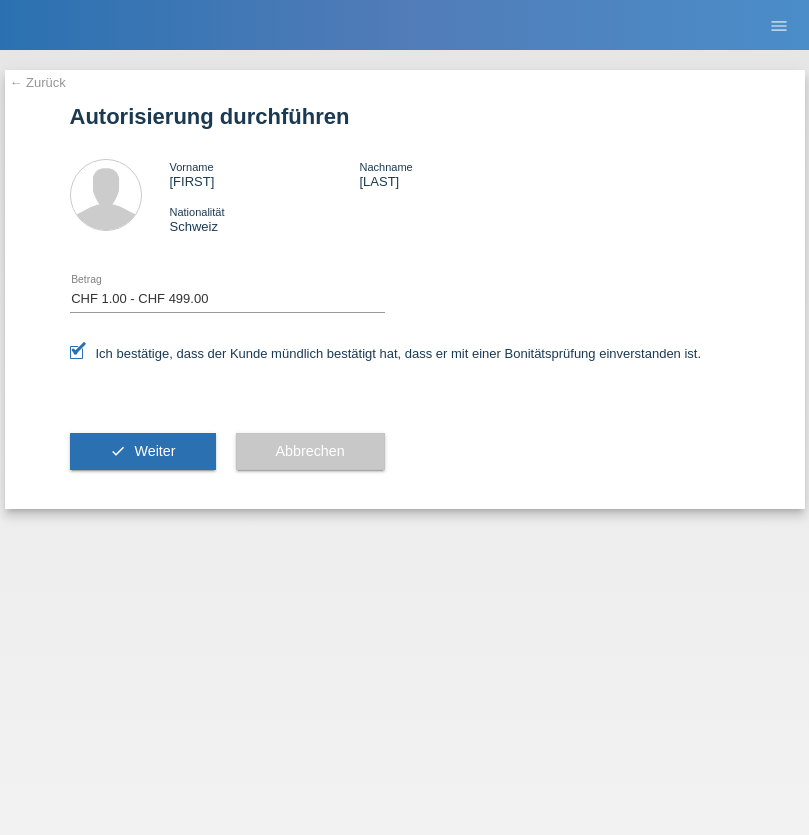 select on "1" 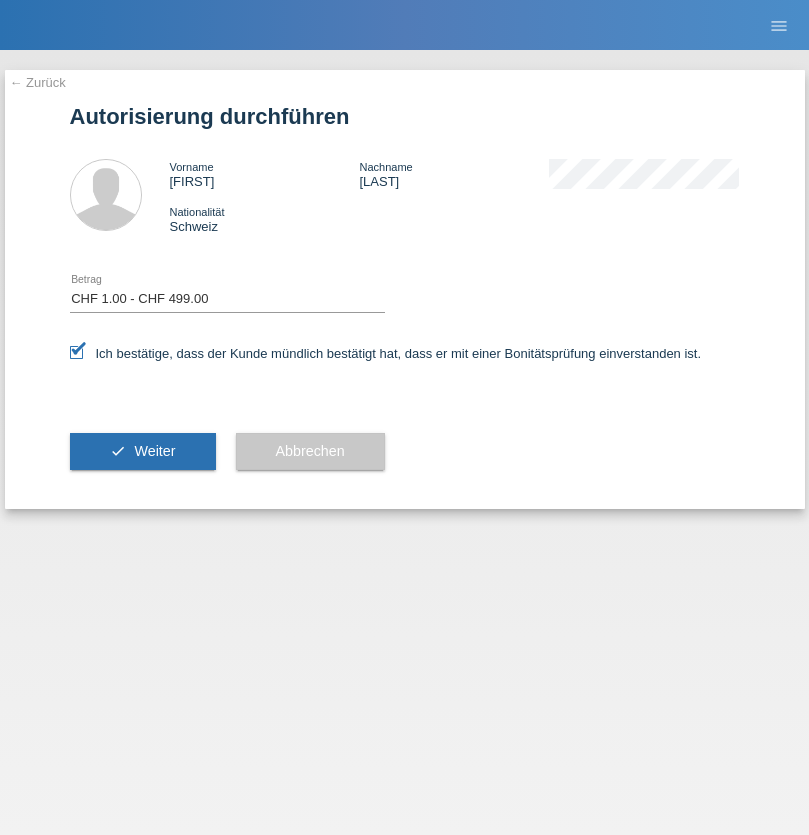 scroll, scrollTop: 0, scrollLeft: 0, axis: both 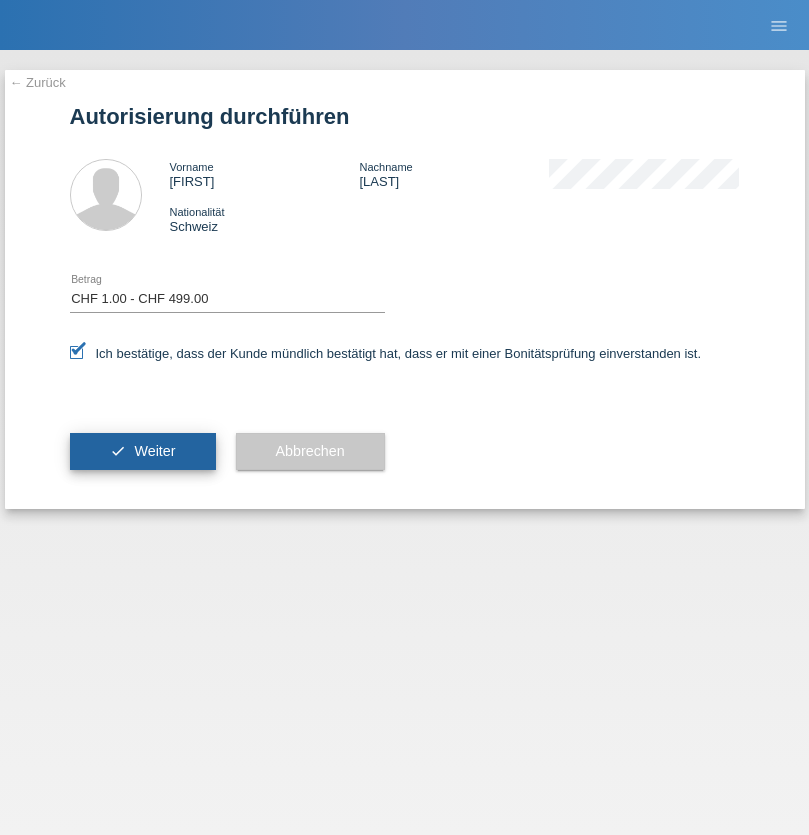 click on "Weiter" at bounding box center (154, 451) 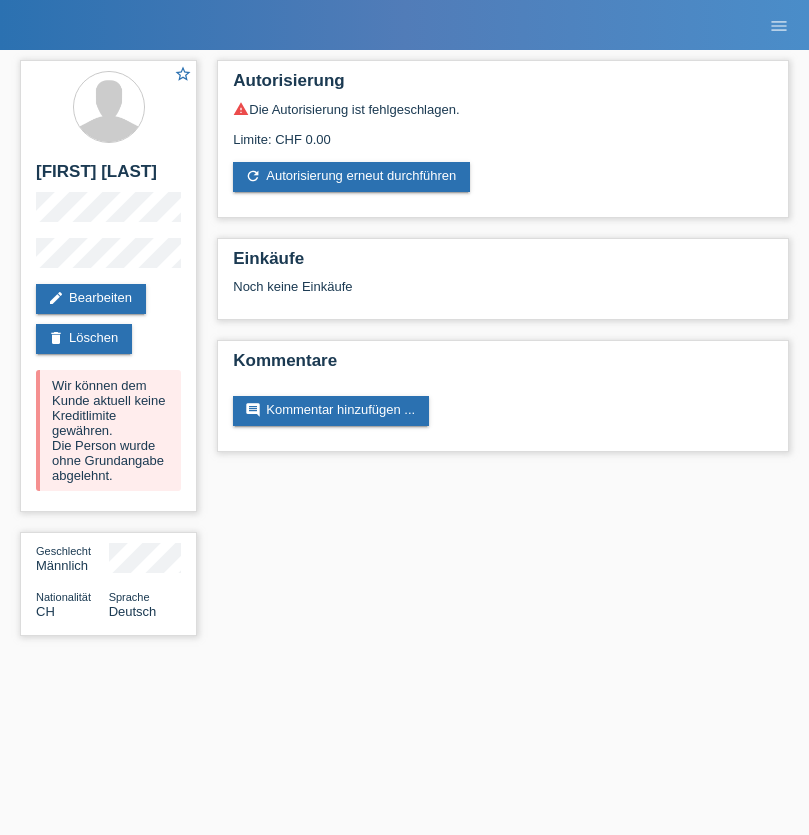 scroll, scrollTop: 0, scrollLeft: 0, axis: both 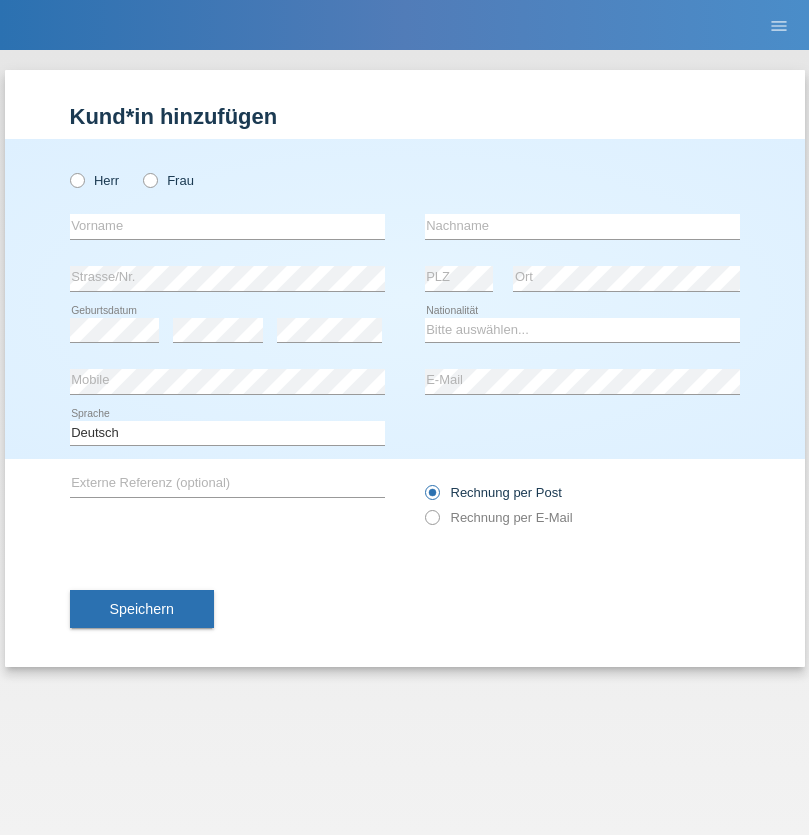radio on "true" 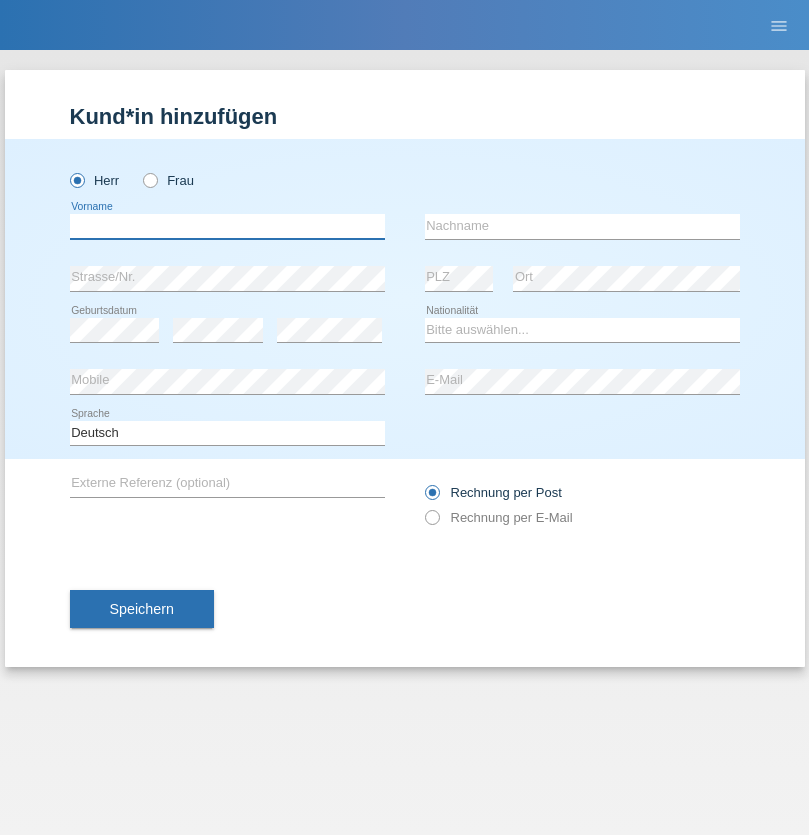 click at bounding box center (227, 226) 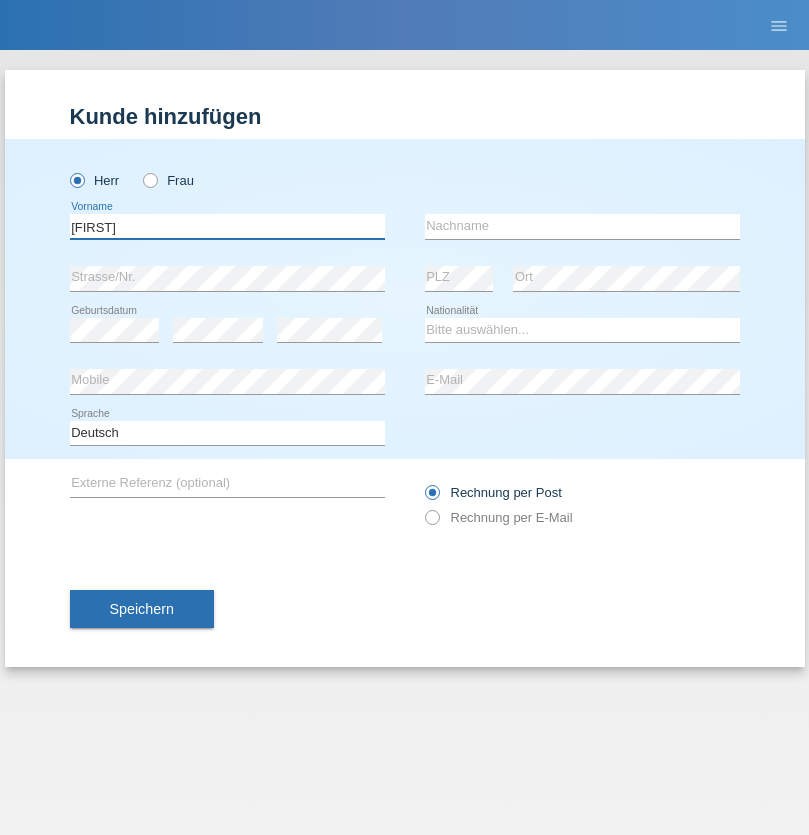 type on "[FIRST]" 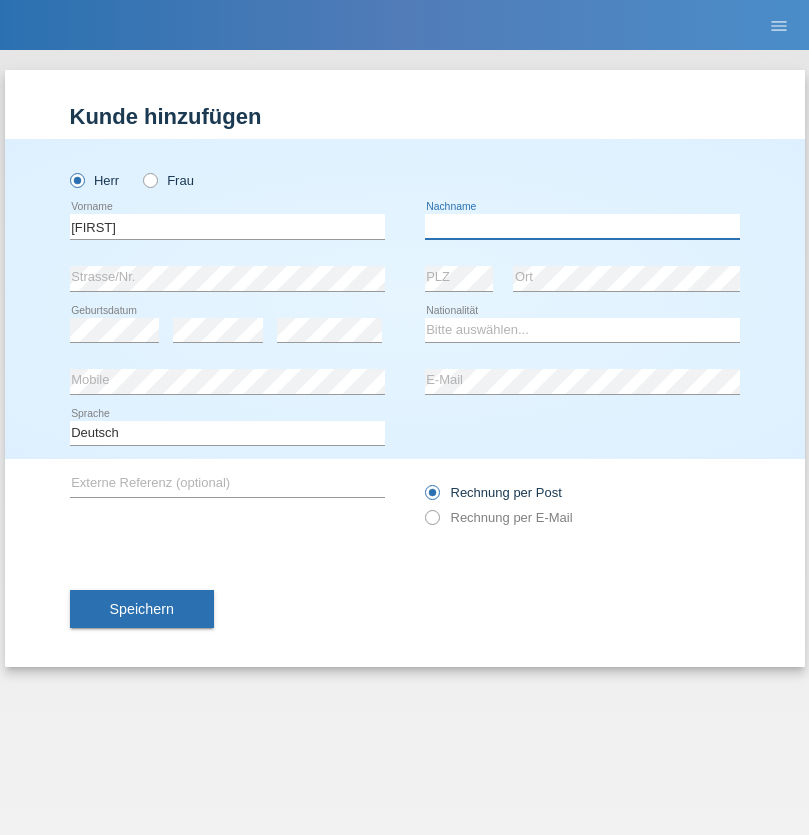 click at bounding box center (582, 226) 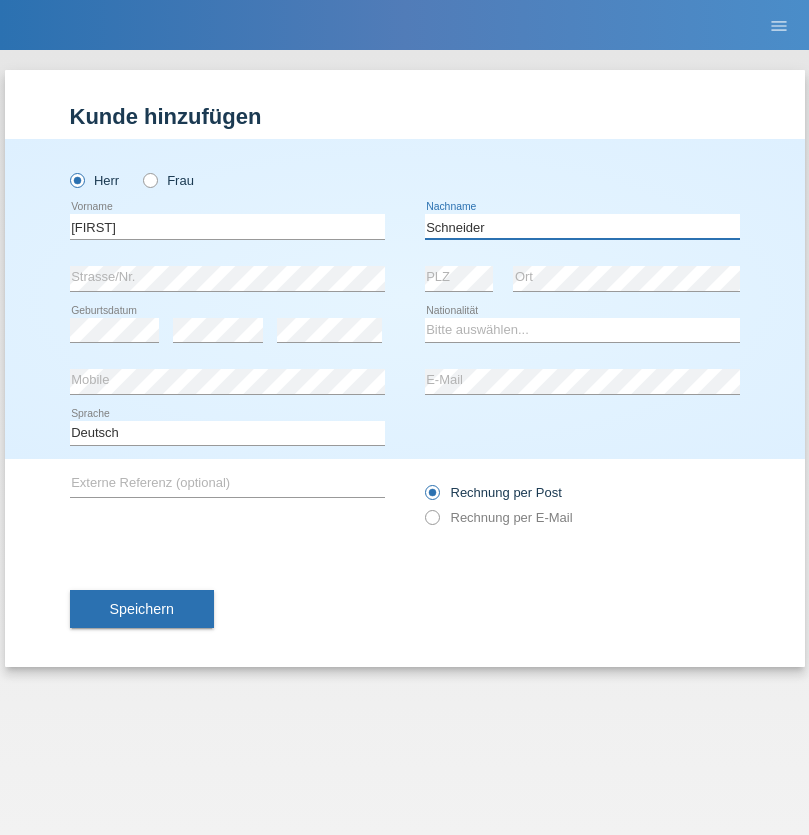 type on "Schneider" 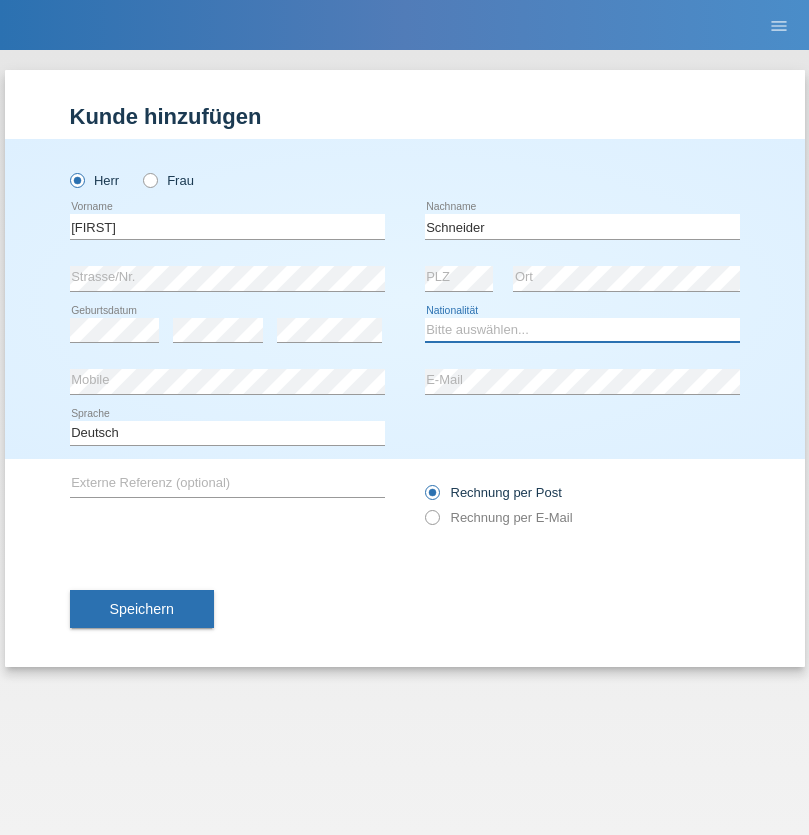 select on "CH" 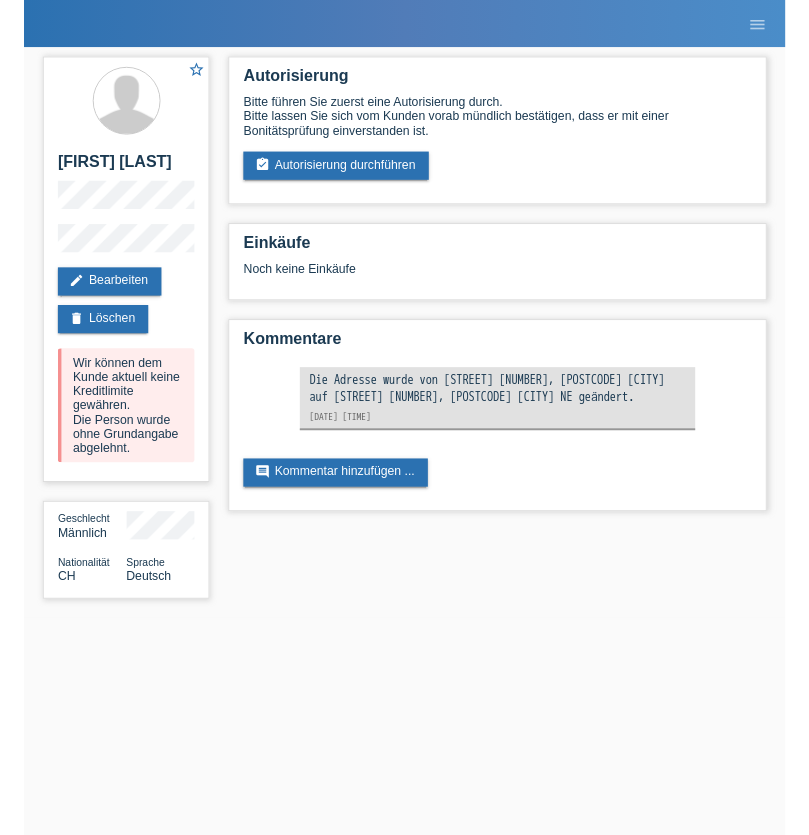 scroll, scrollTop: 0, scrollLeft: 0, axis: both 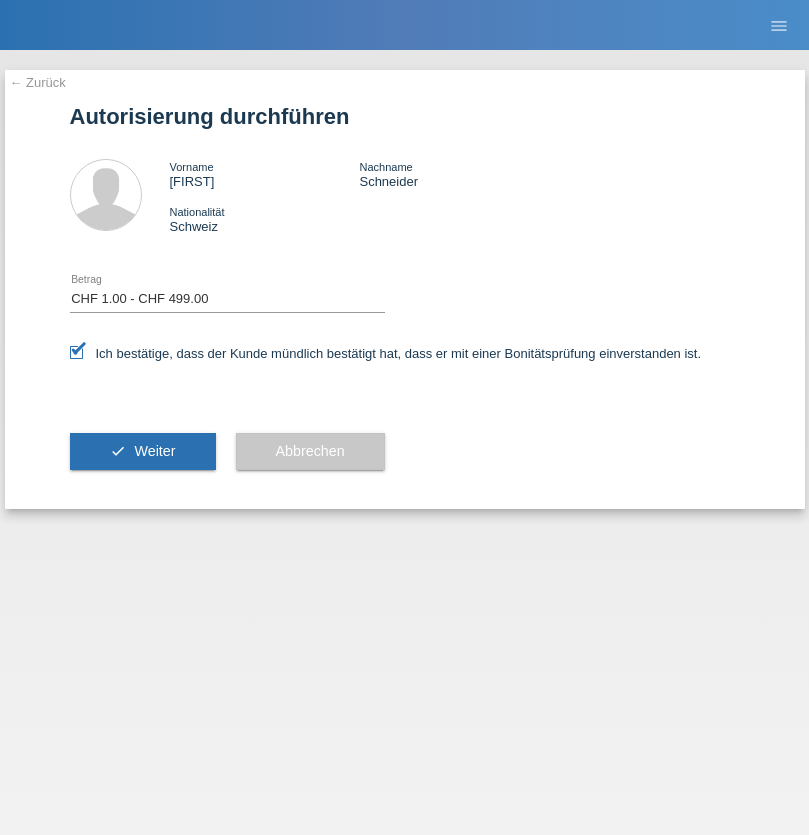 select on "1" 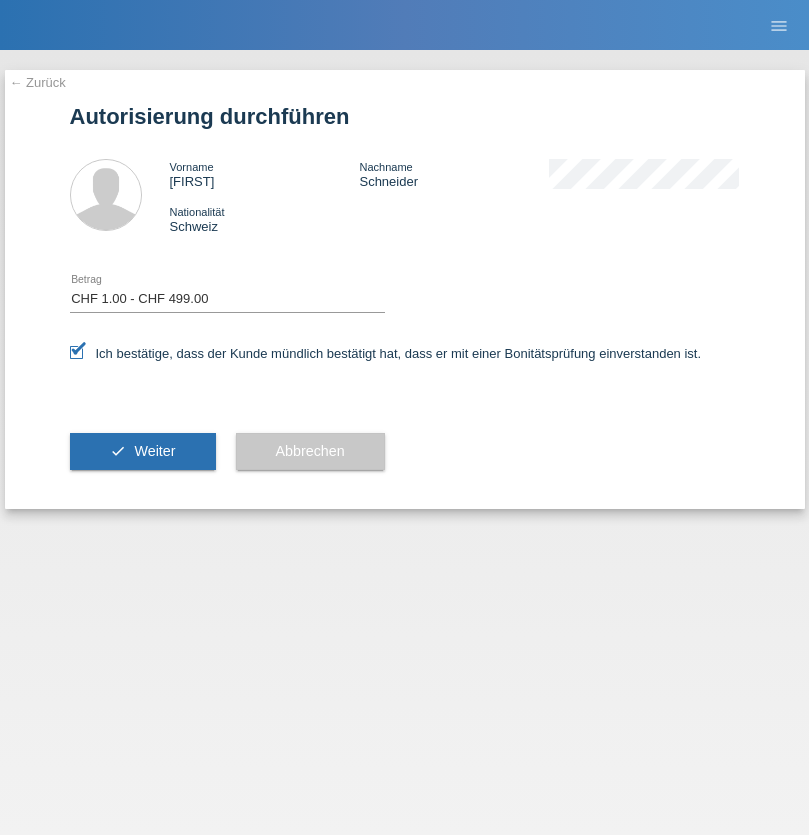 scroll, scrollTop: 0, scrollLeft: 0, axis: both 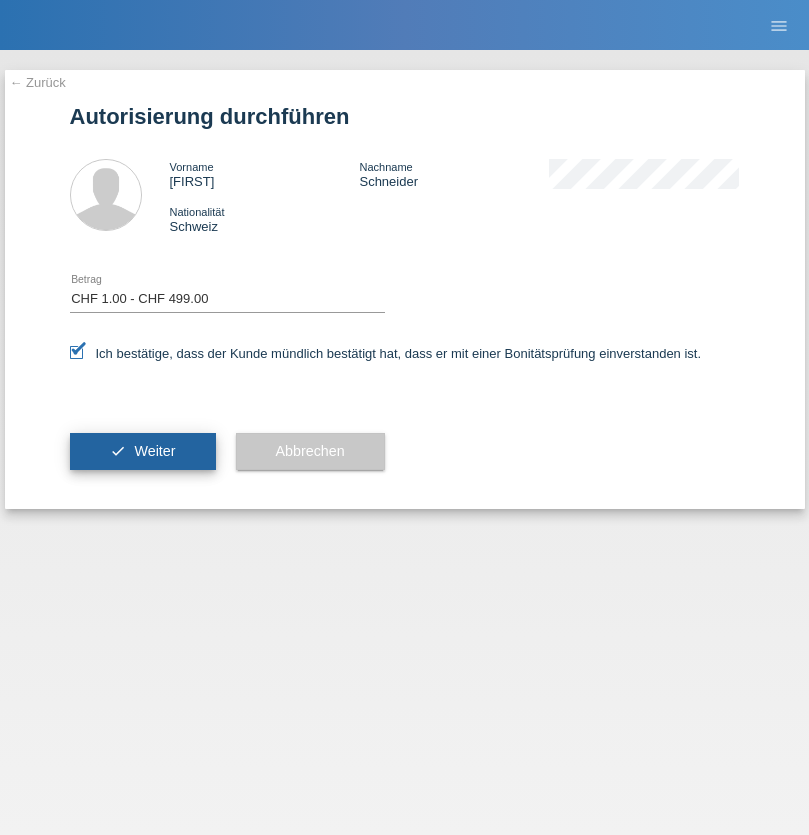 click on "Weiter" at bounding box center [154, 451] 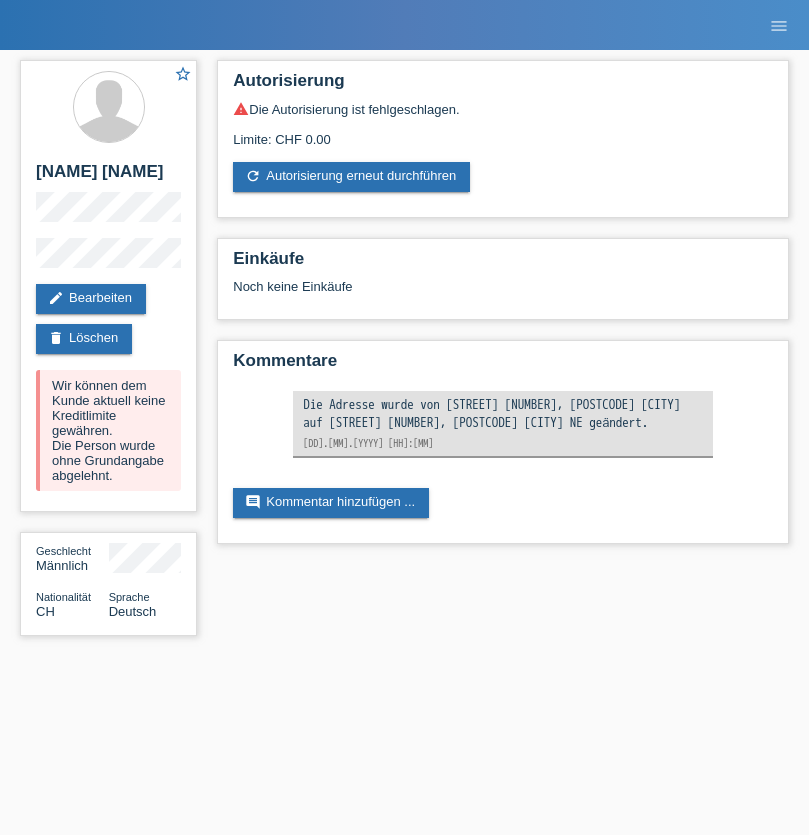 scroll, scrollTop: 0, scrollLeft: 0, axis: both 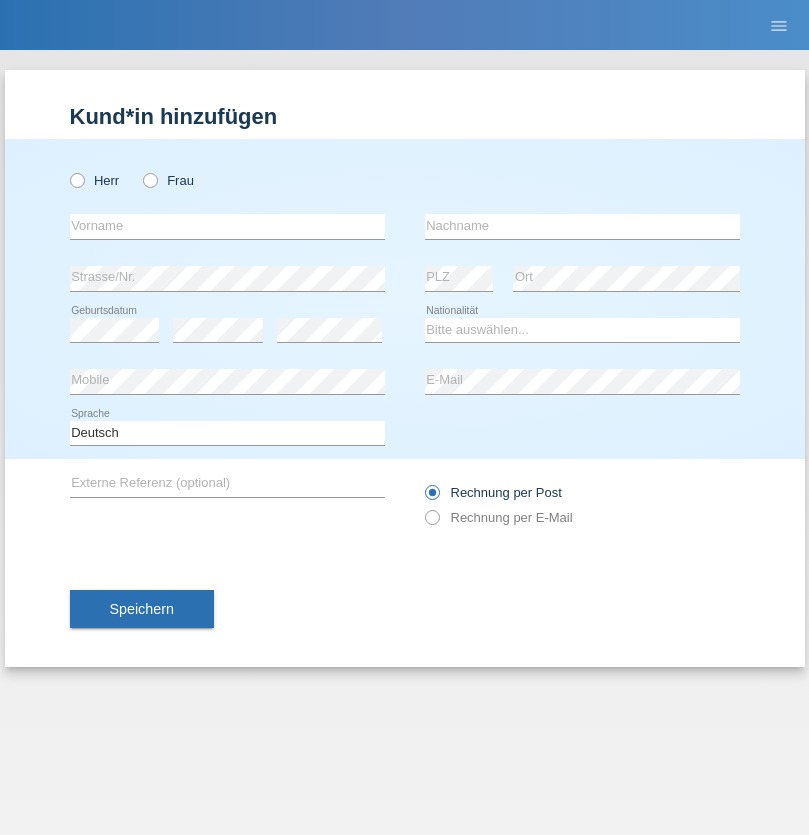 radio on "true" 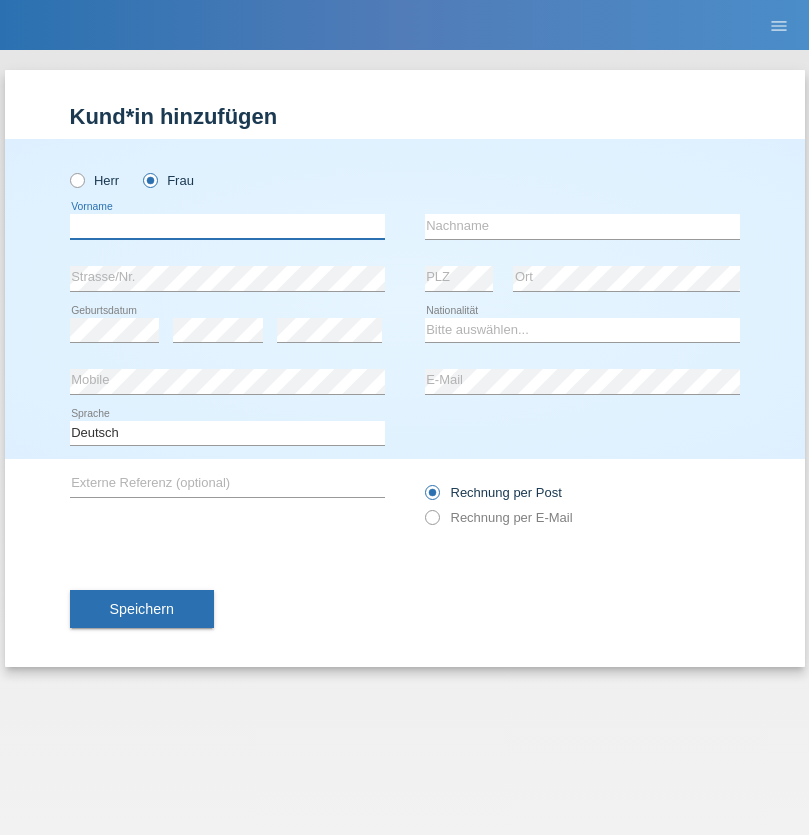 click at bounding box center [227, 226] 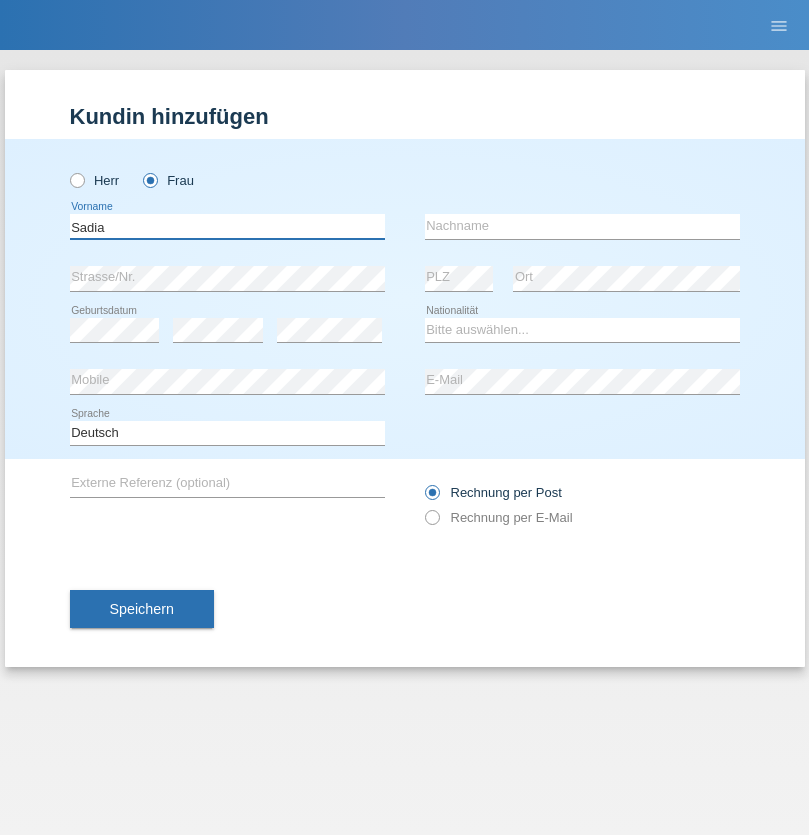 type on "Sadia" 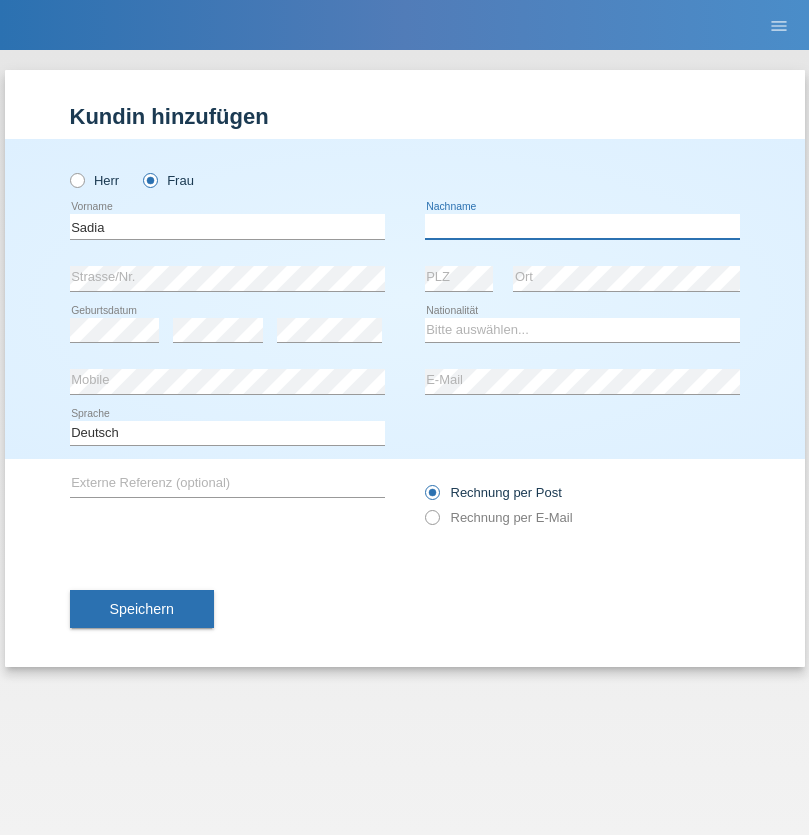 click at bounding box center (582, 226) 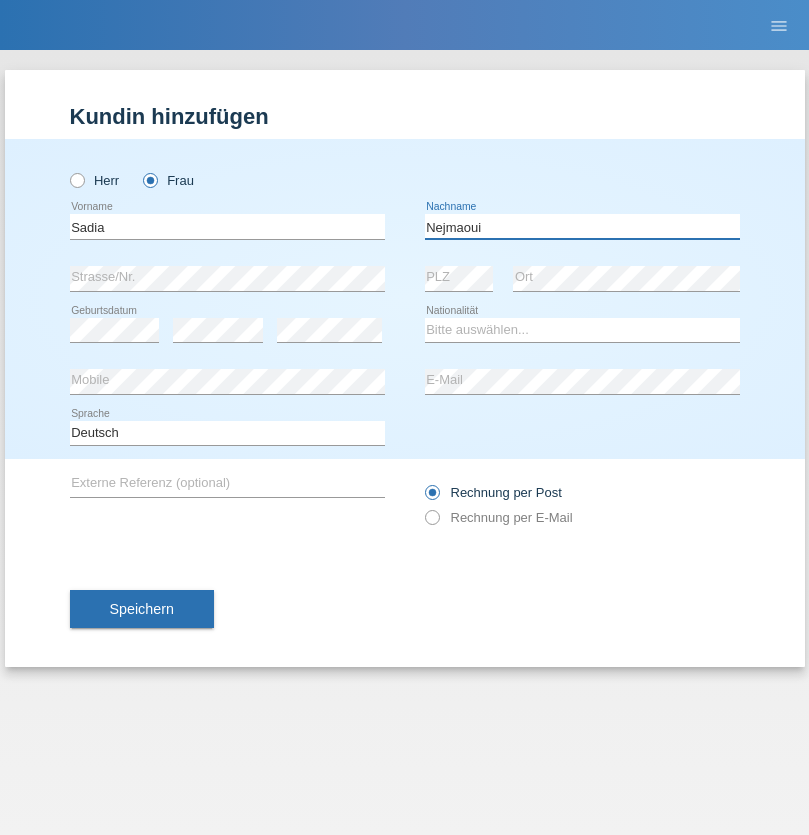 type on "Nejmaoui" 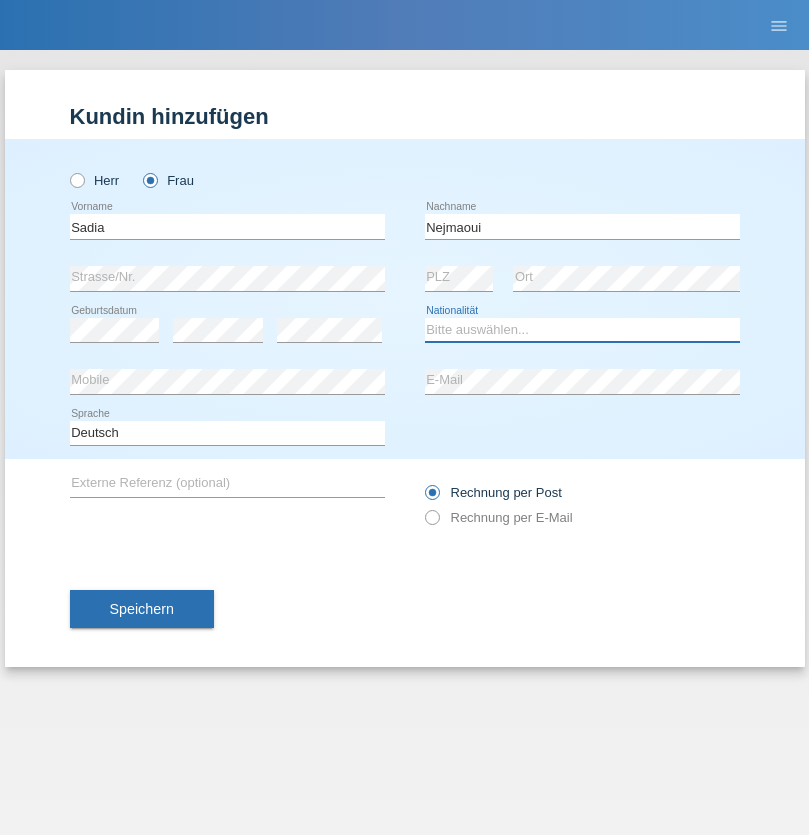 select on "MA" 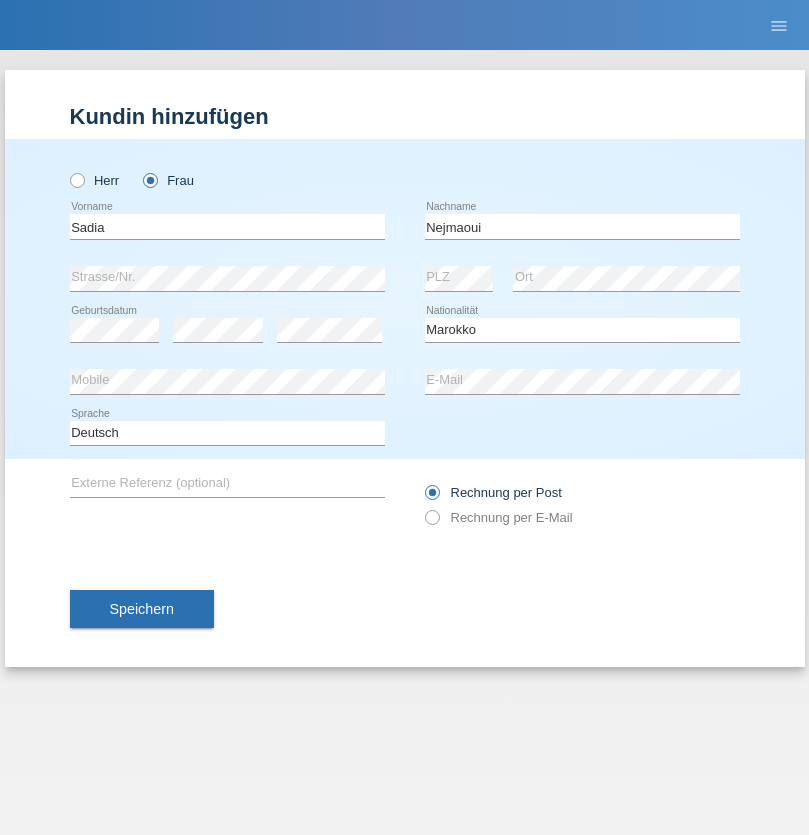 select on "C" 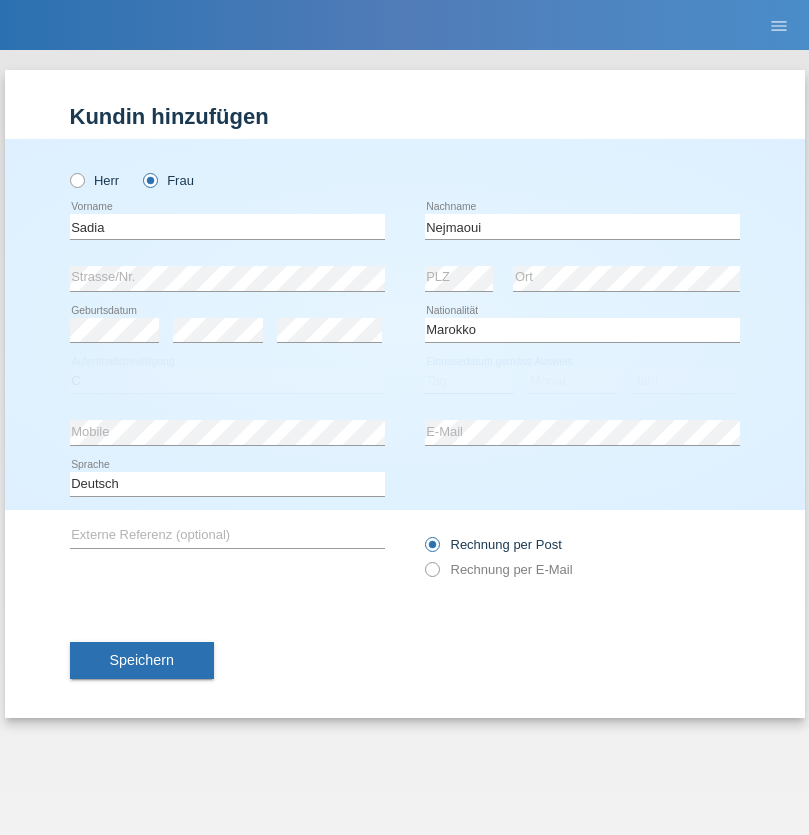 select on "01" 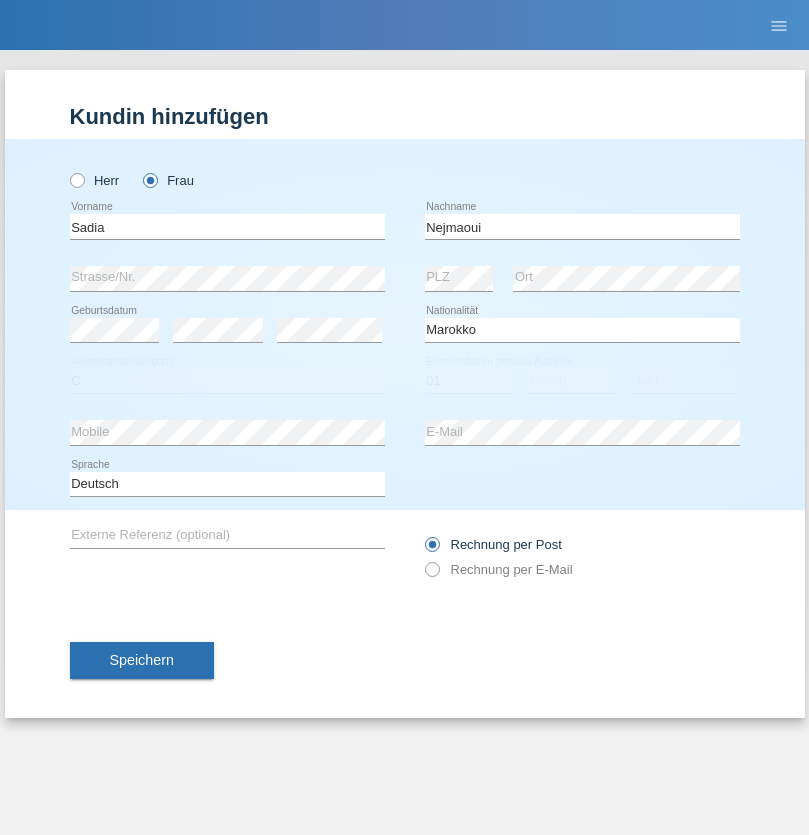 select on "06" 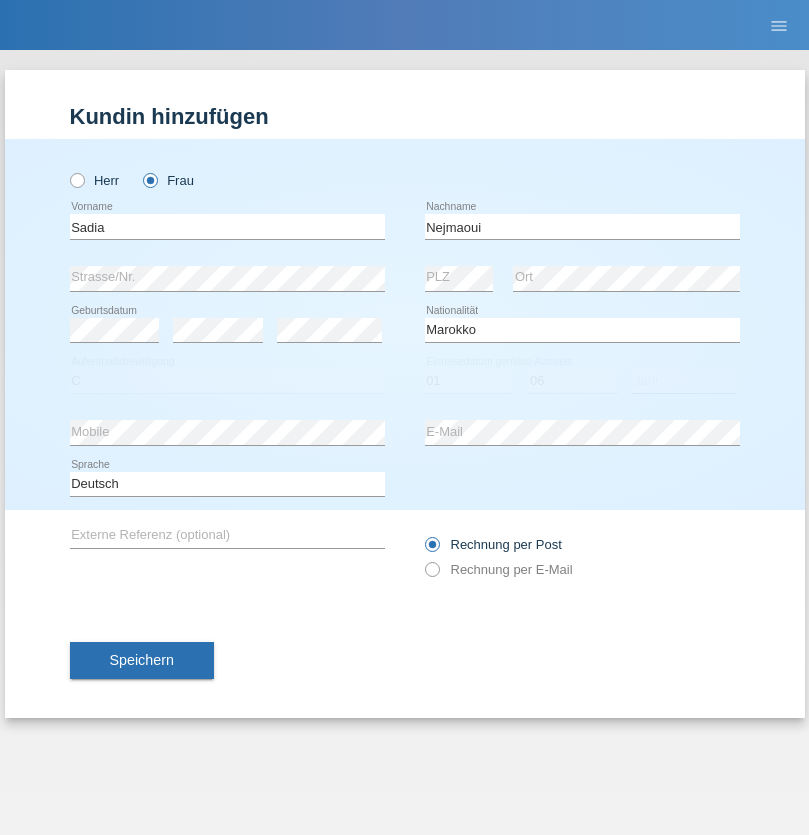 select on "1964" 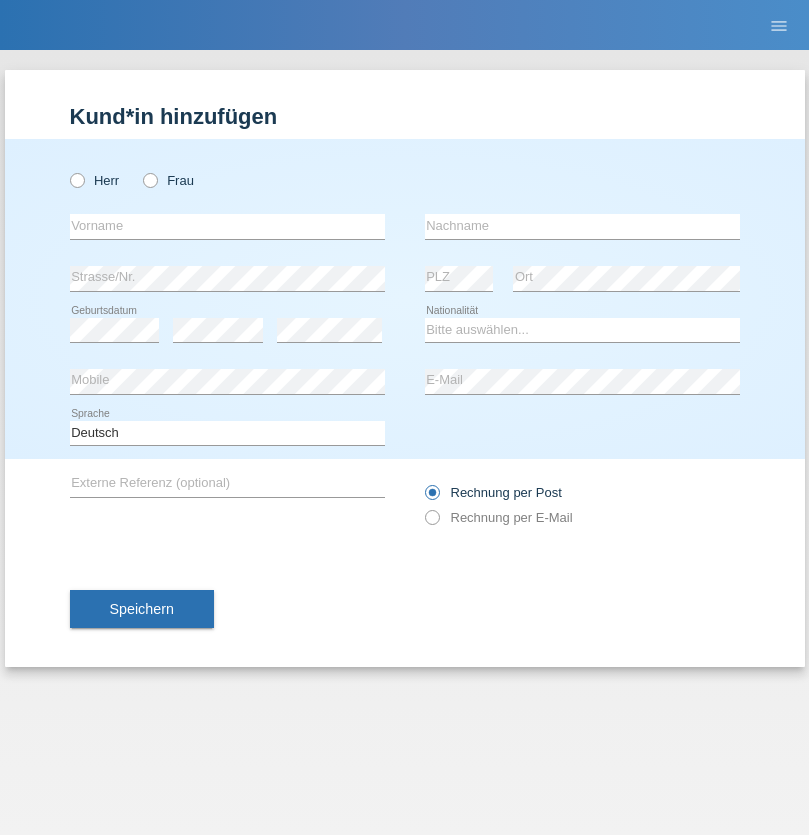 scroll, scrollTop: 0, scrollLeft: 0, axis: both 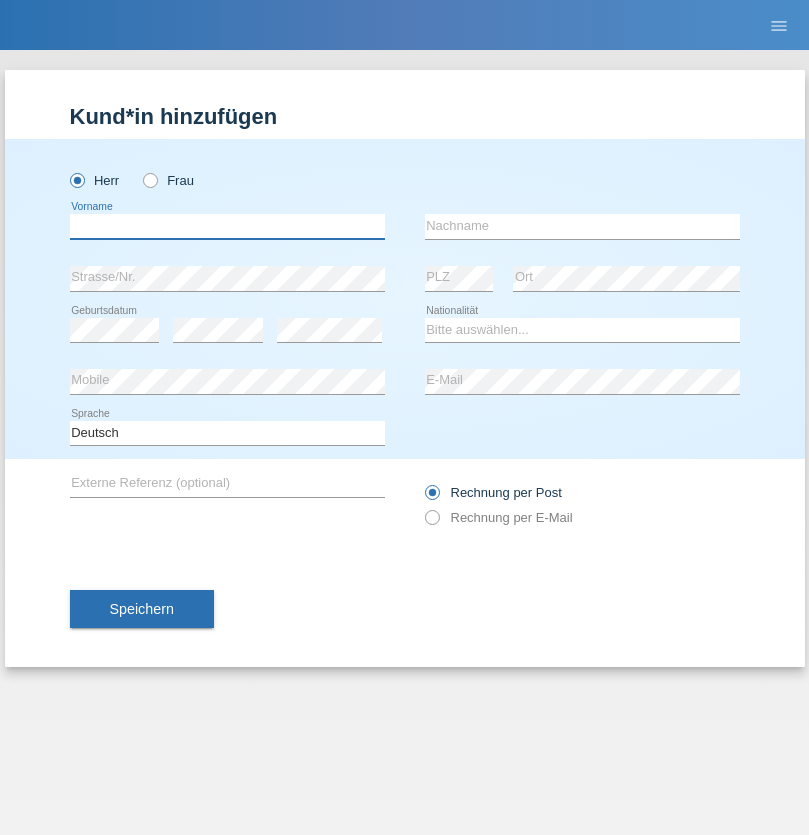 click at bounding box center [227, 226] 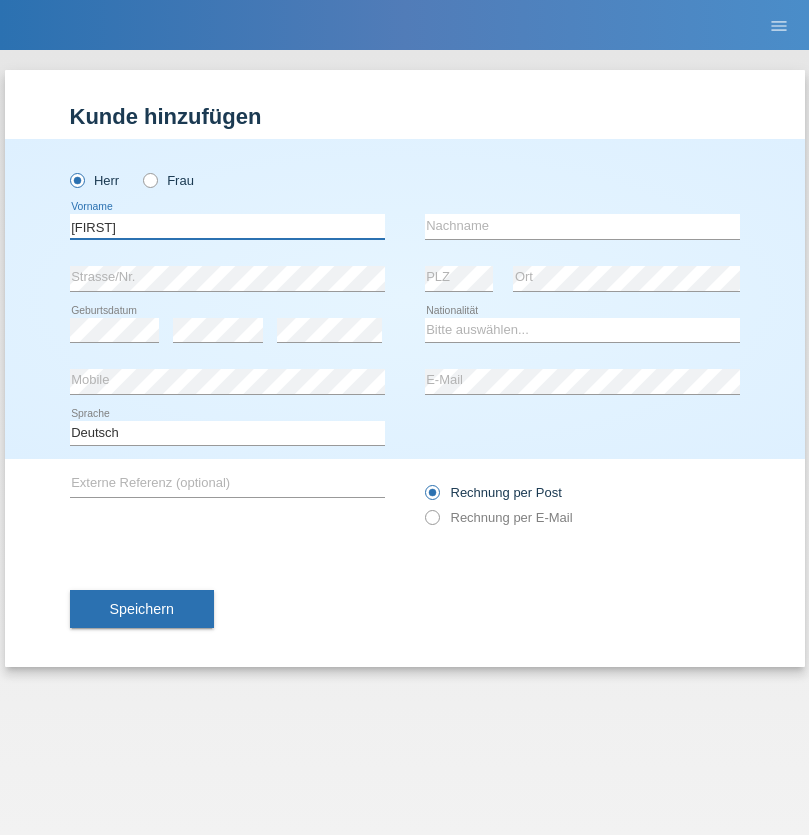 type on "Carlos" 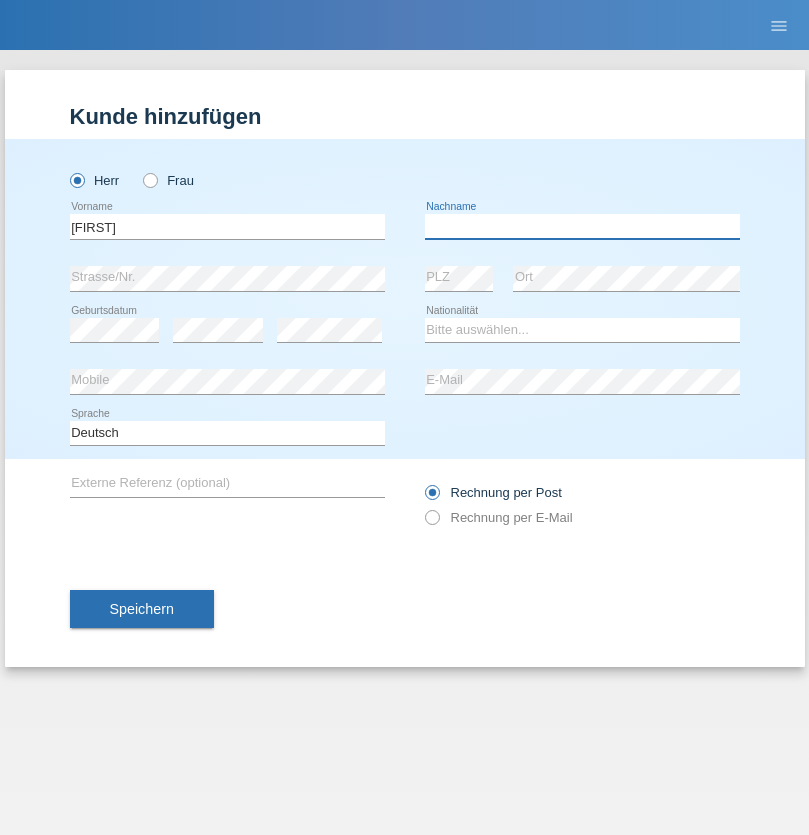 click at bounding box center (582, 226) 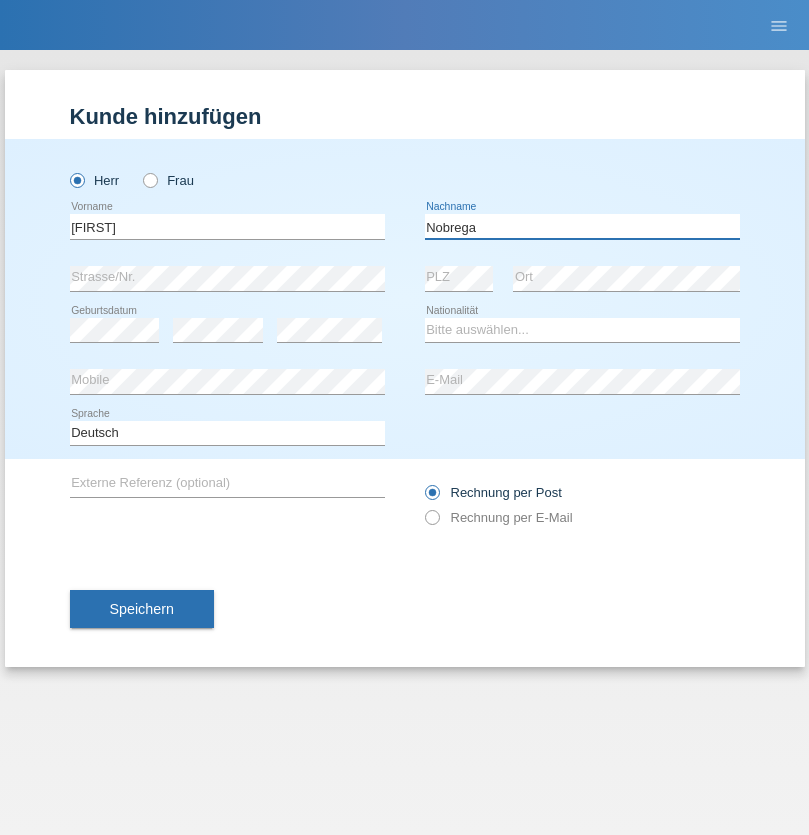type on "Nobrega" 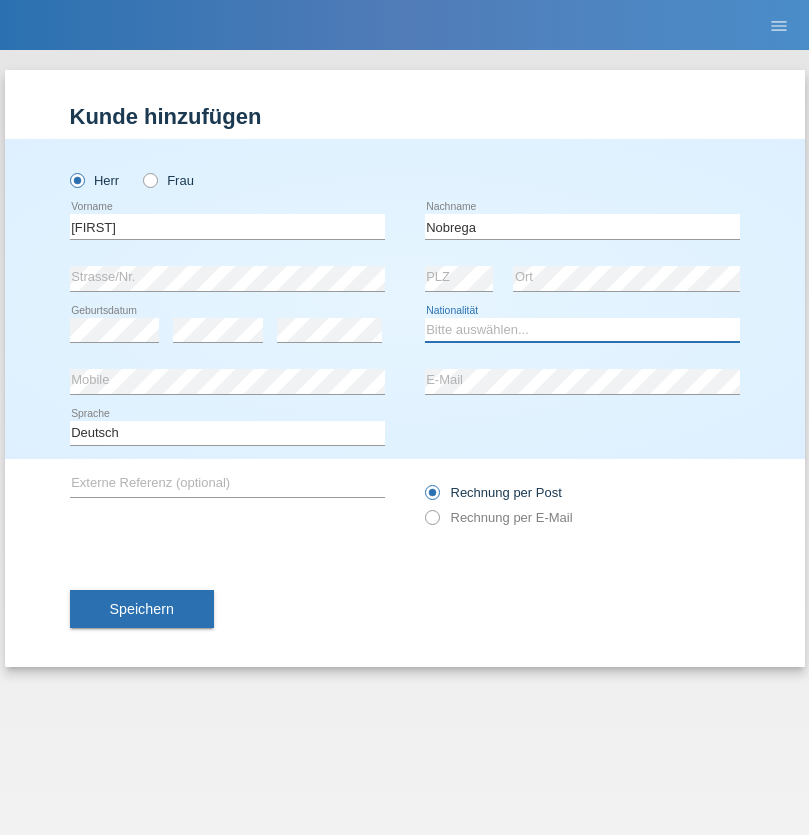 select on "CH" 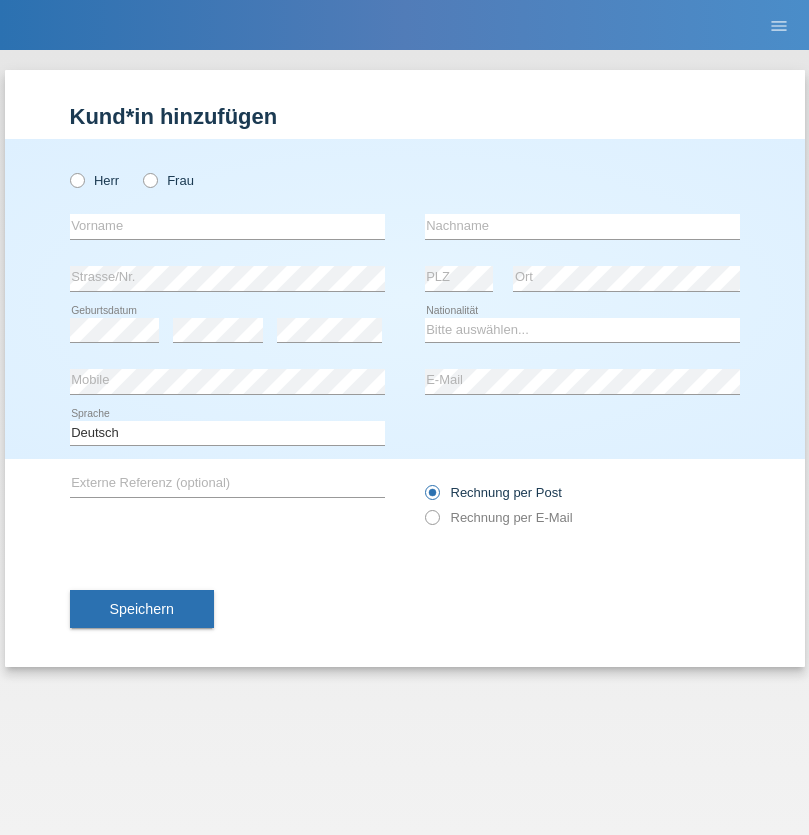 scroll, scrollTop: 0, scrollLeft: 0, axis: both 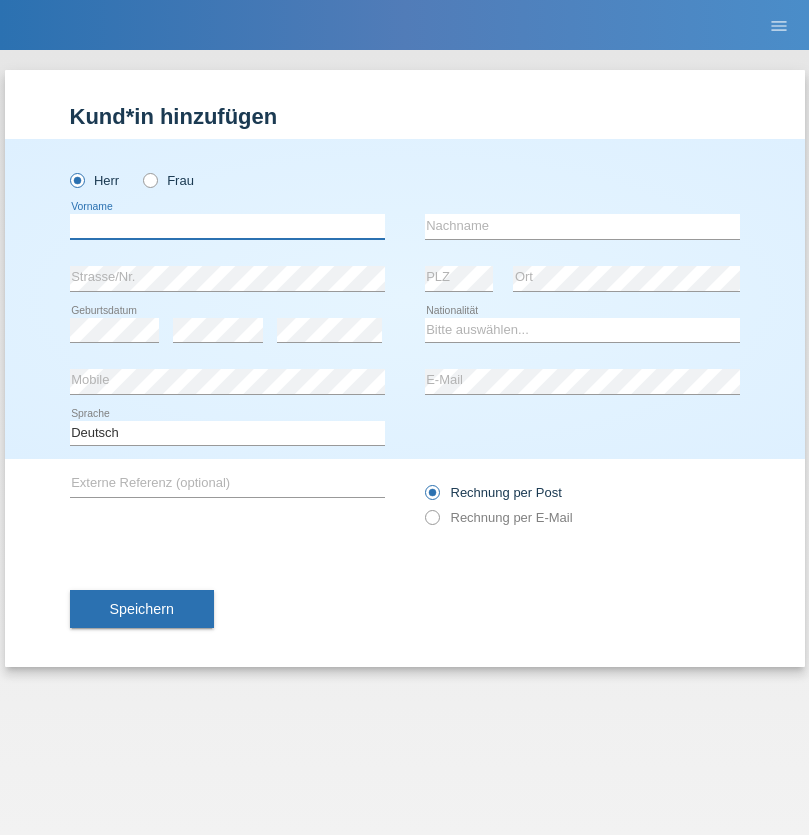 click at bounding box center (227, 226) 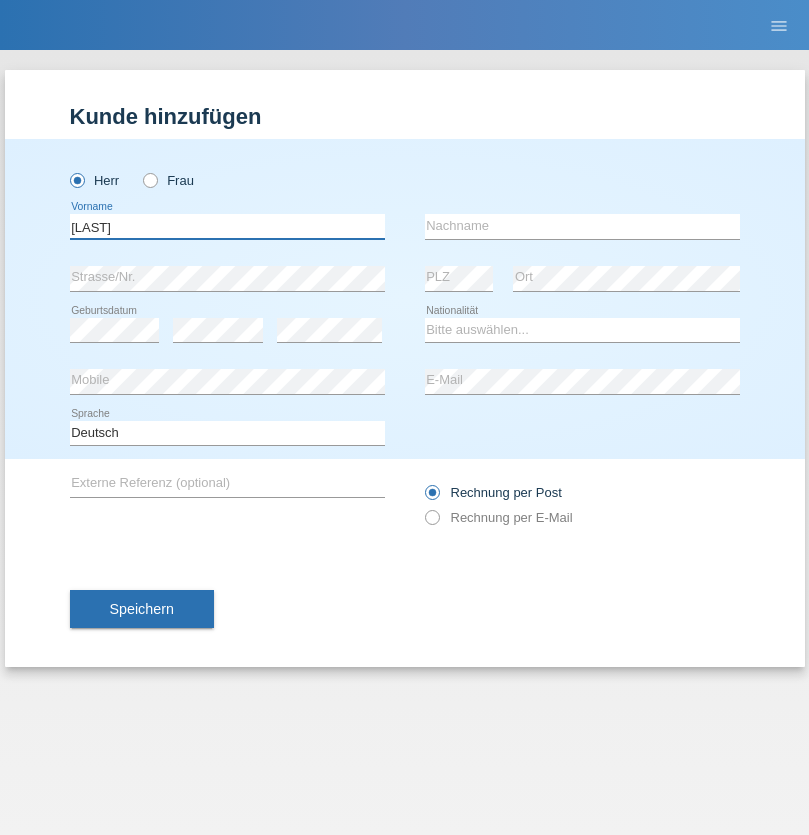 type on "[LAST]" 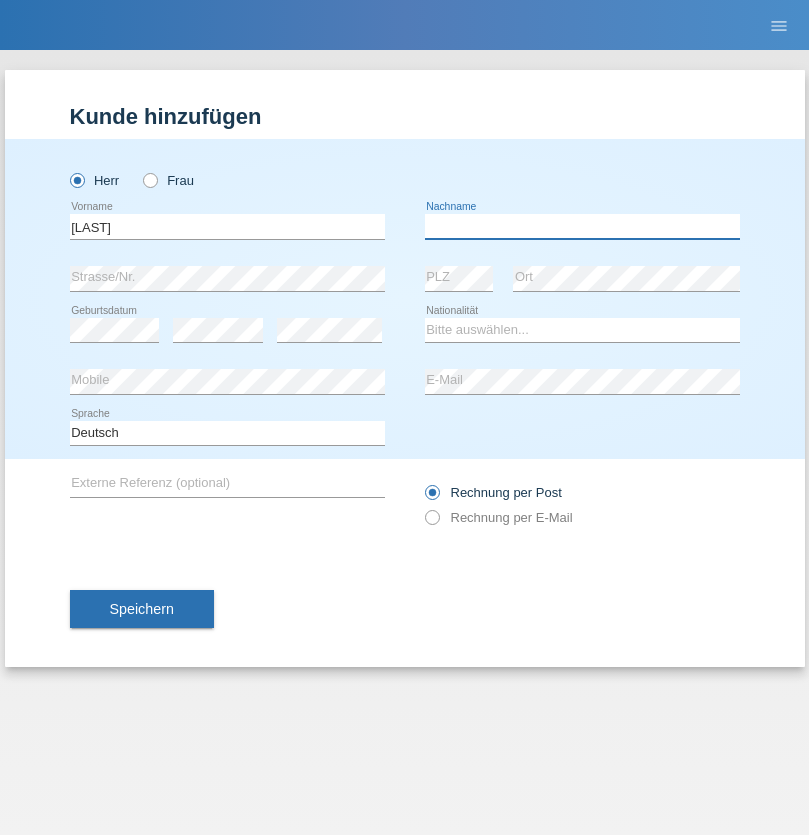 click at bounding box center (582, 226) 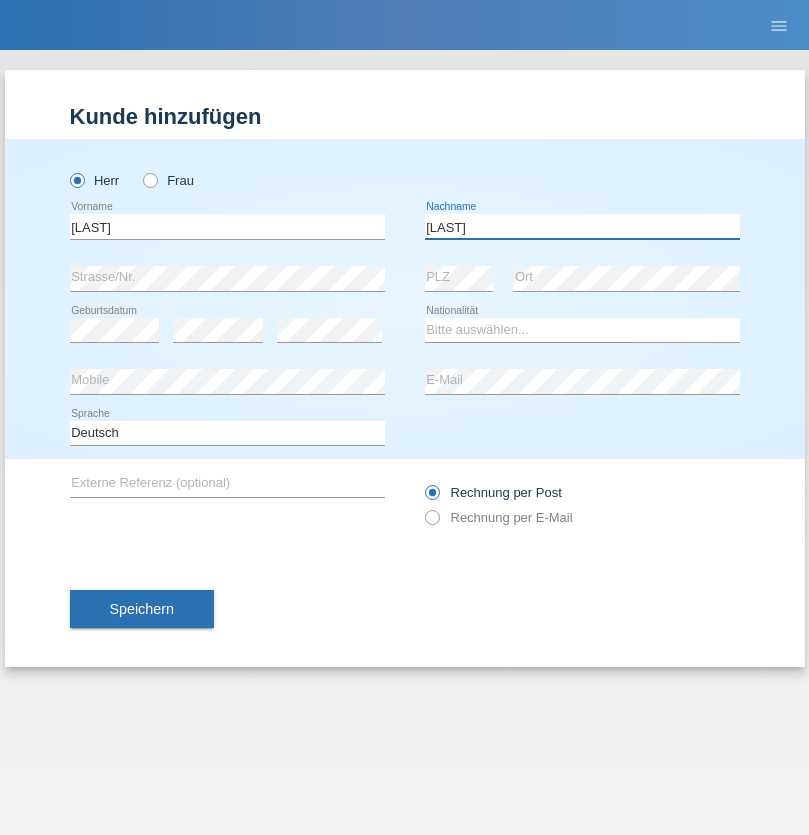 type on "[LAST]" 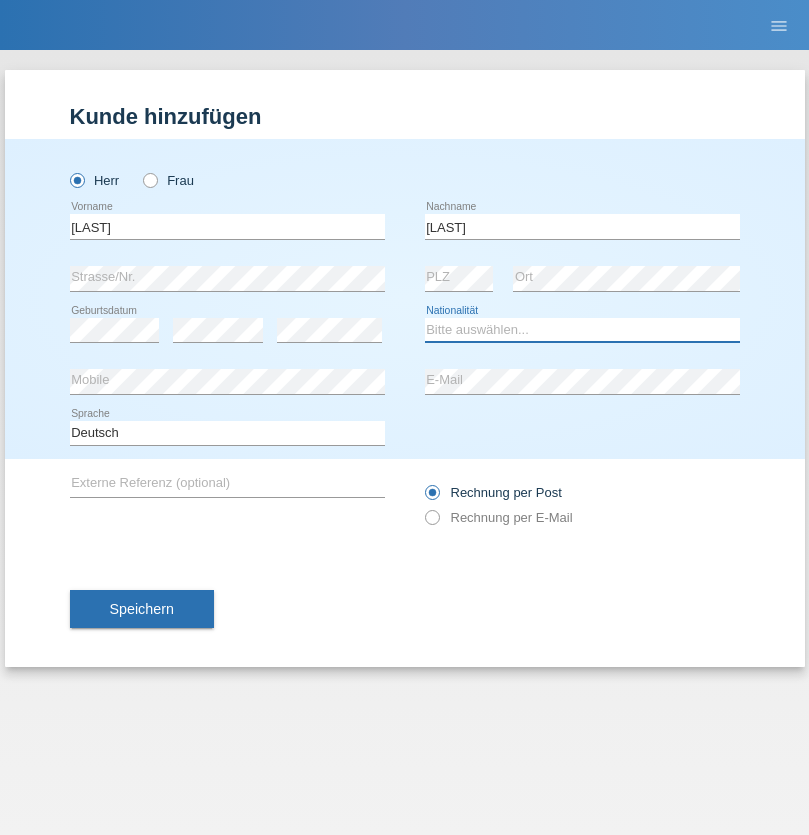 select on "LK" 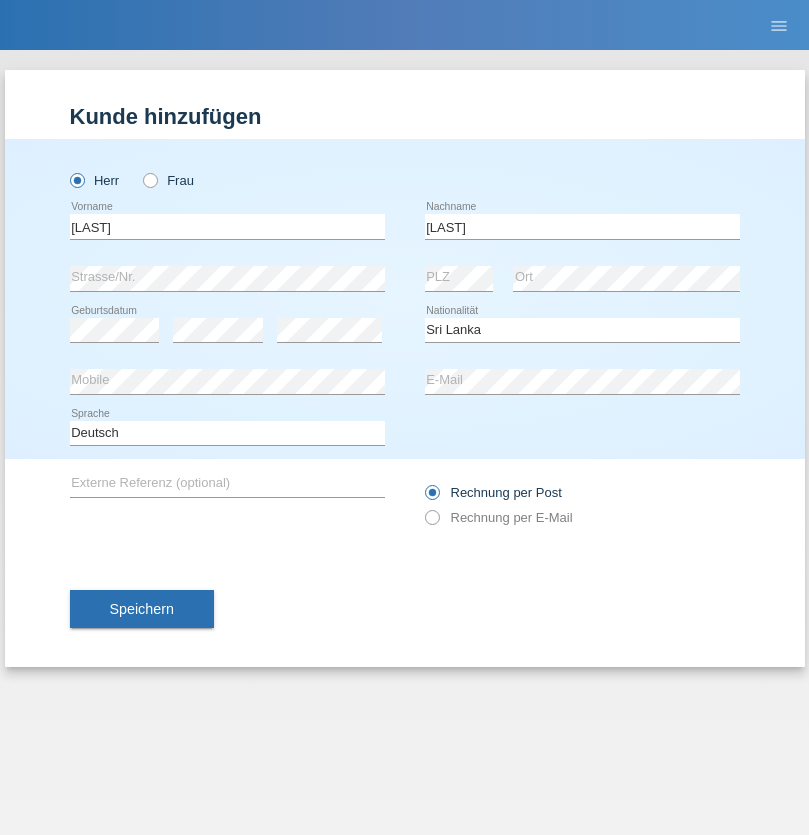 select on "C" 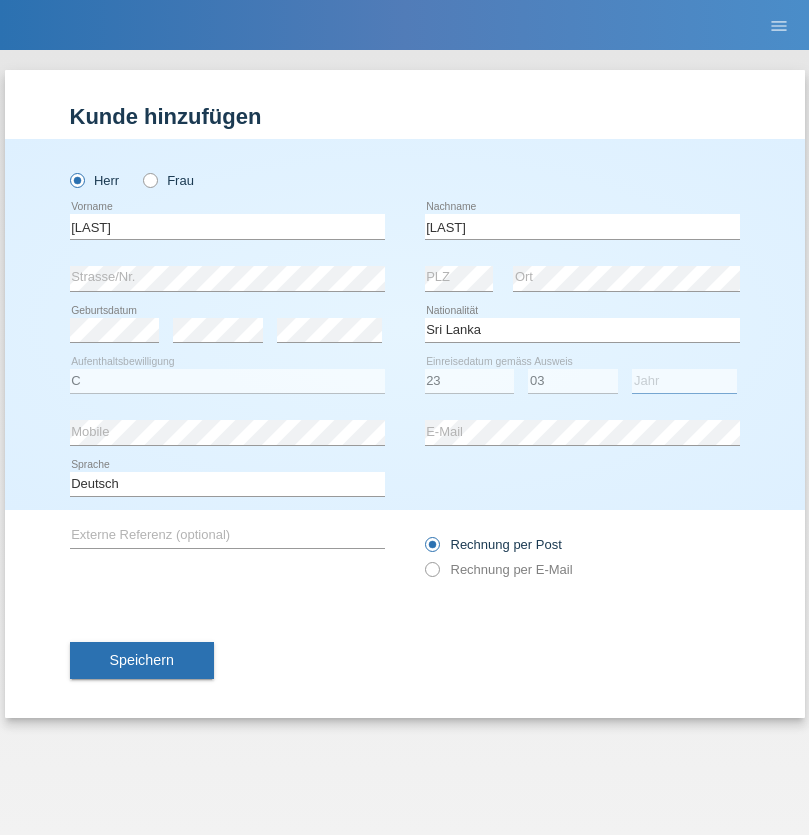 select on "2021" 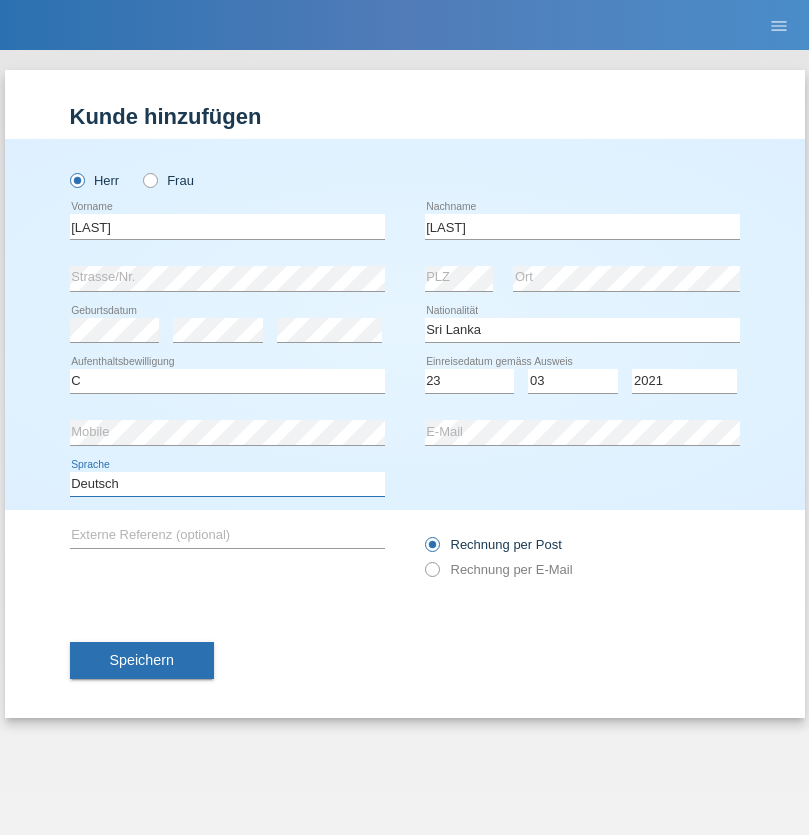 select on "en" 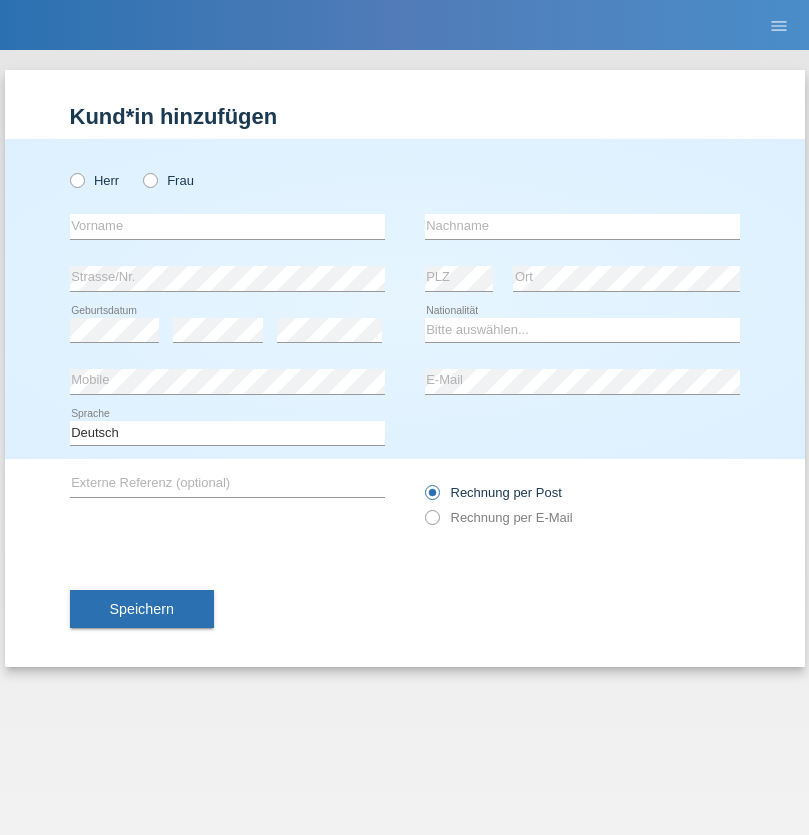 scroll, scrollTop: 0, scrollLeft: 0, axis: both 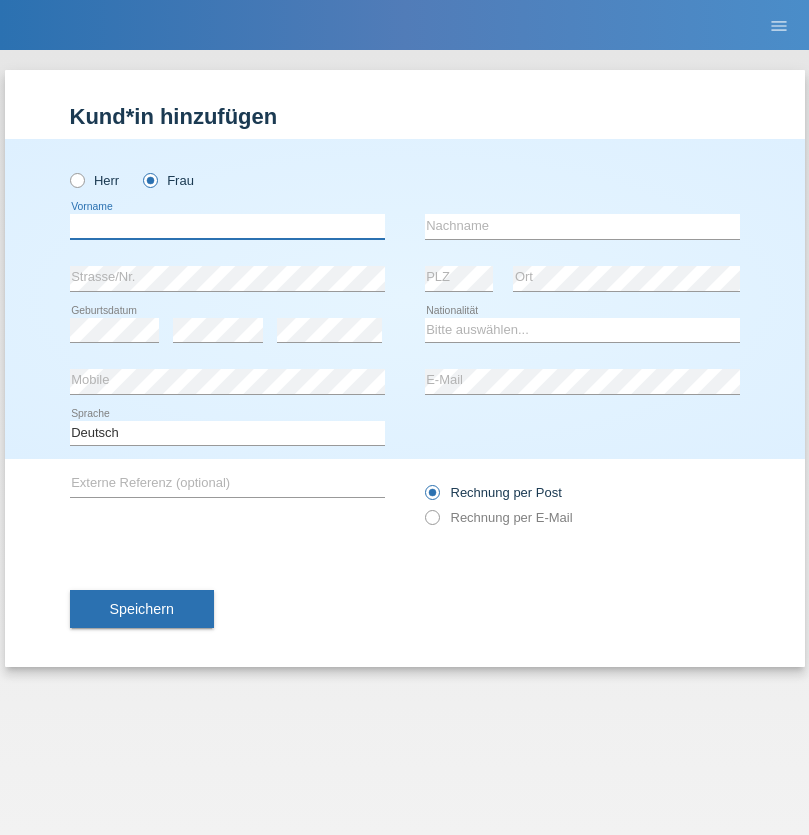 click at bounding box center [227, 226] 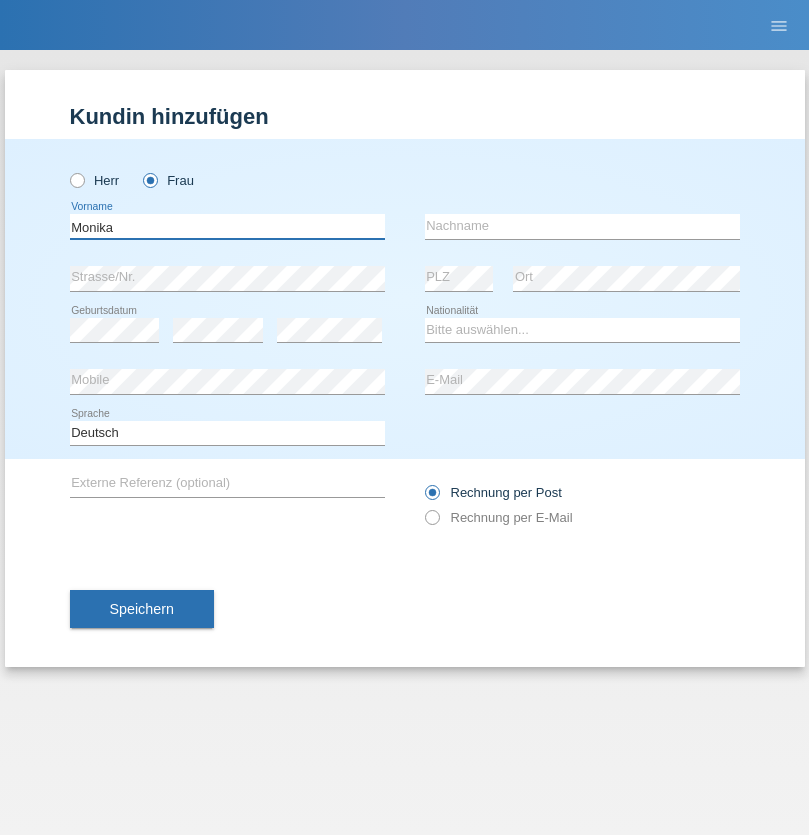type on "Monika" 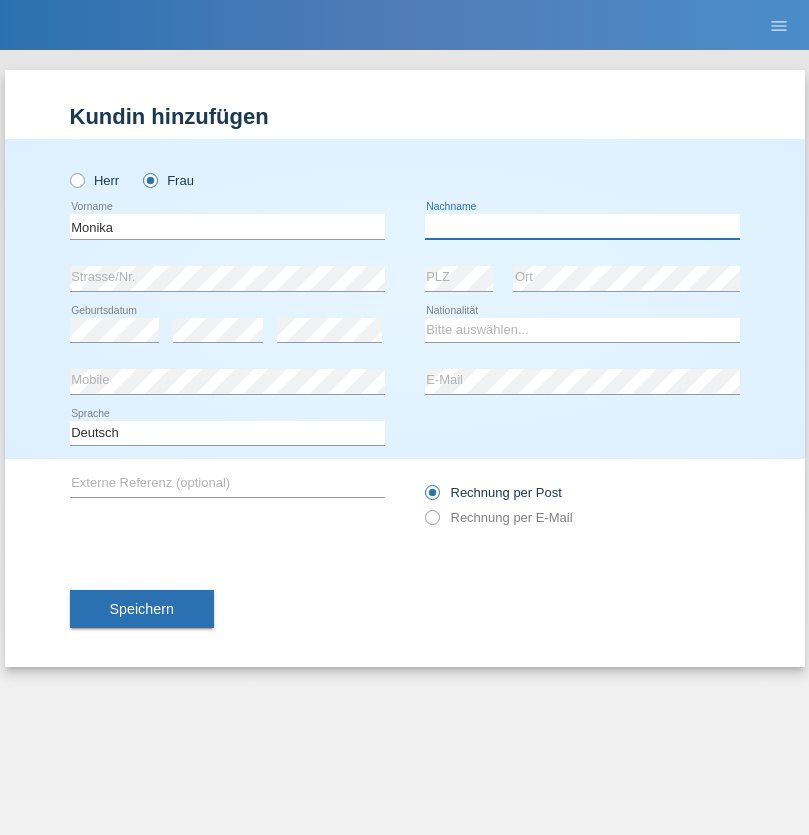 click at bounding box center (582, 226) 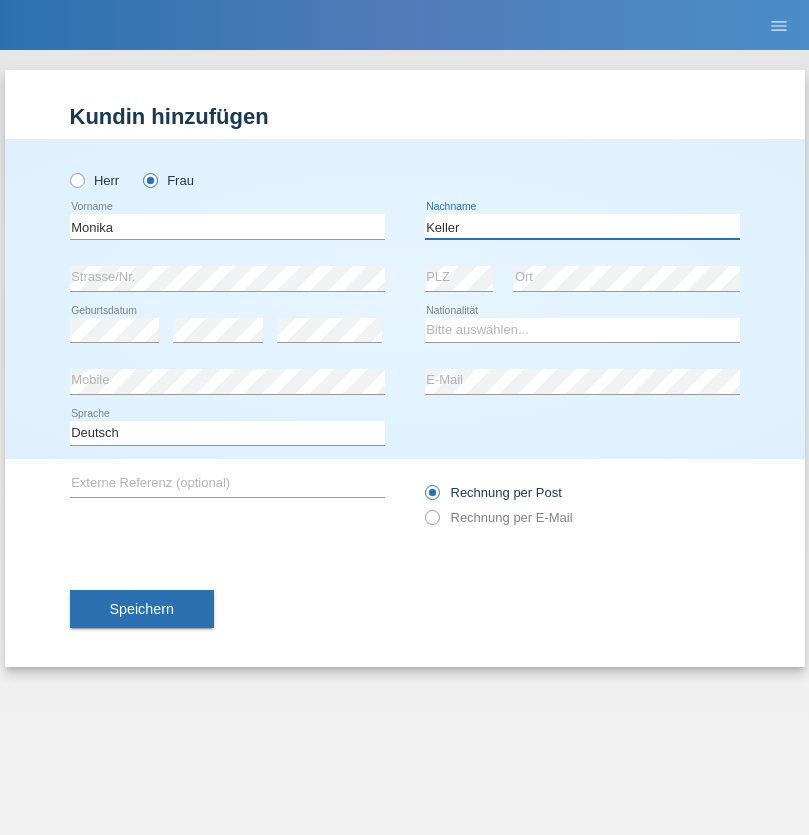 type on "Keller" 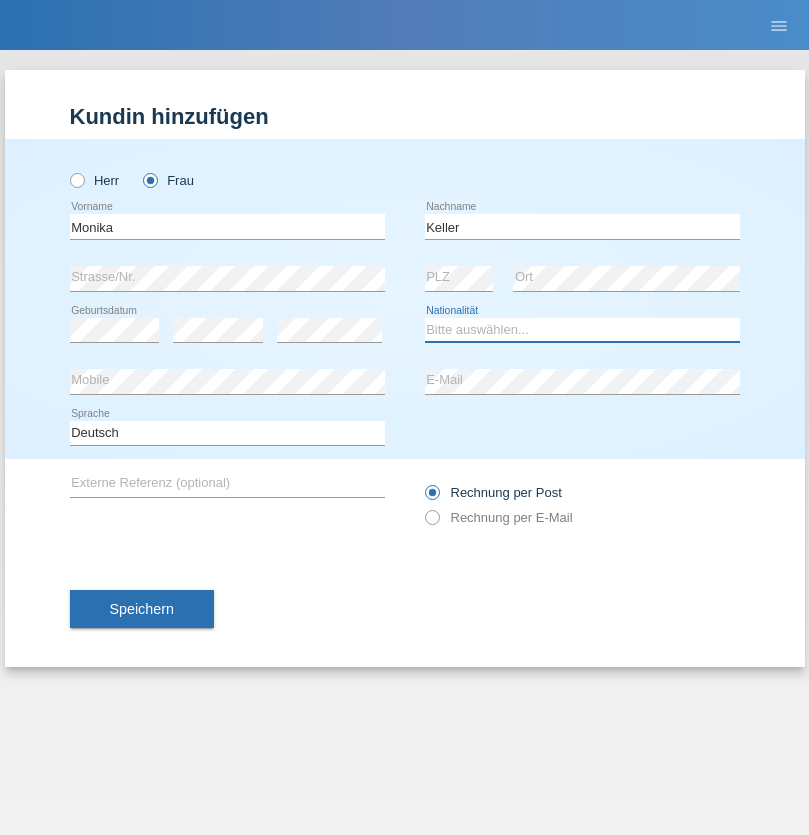select on "CH" 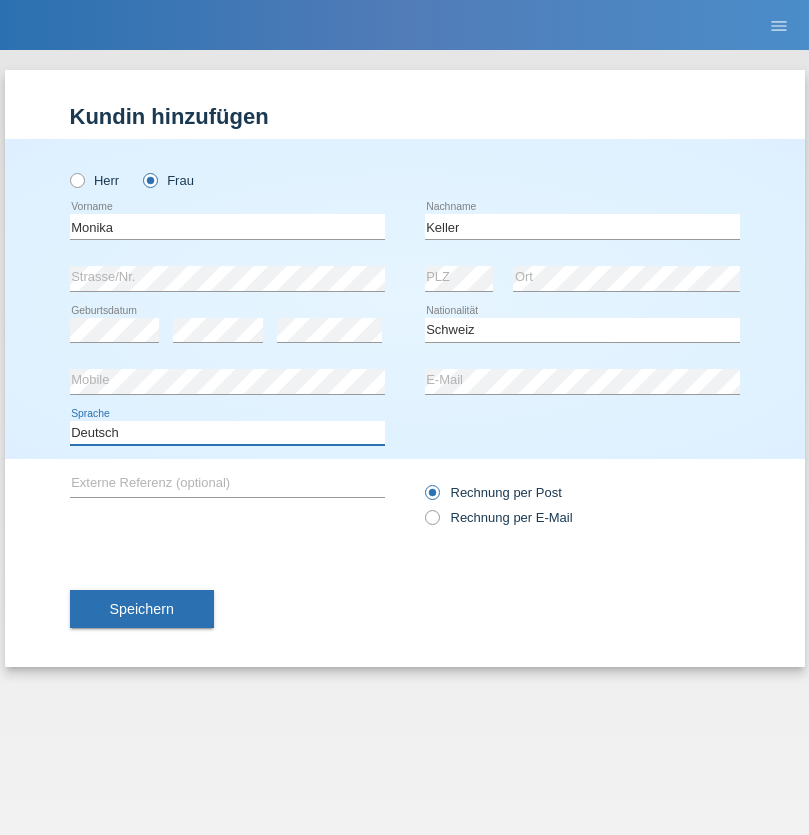 select on "en" 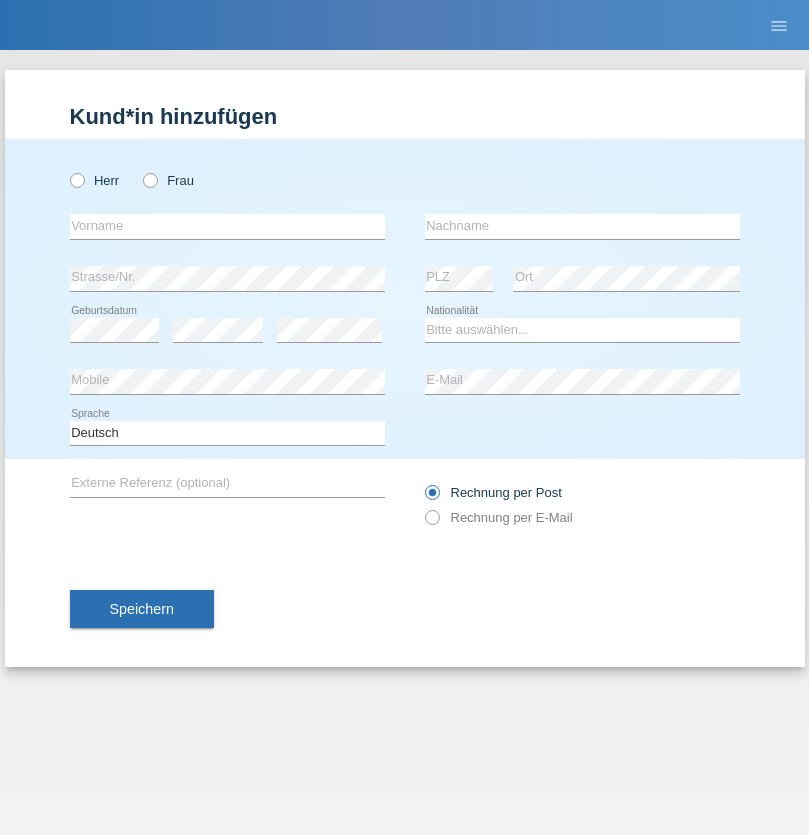 scroll, scrollTop: 0, scrollLeft: 0, axis: both 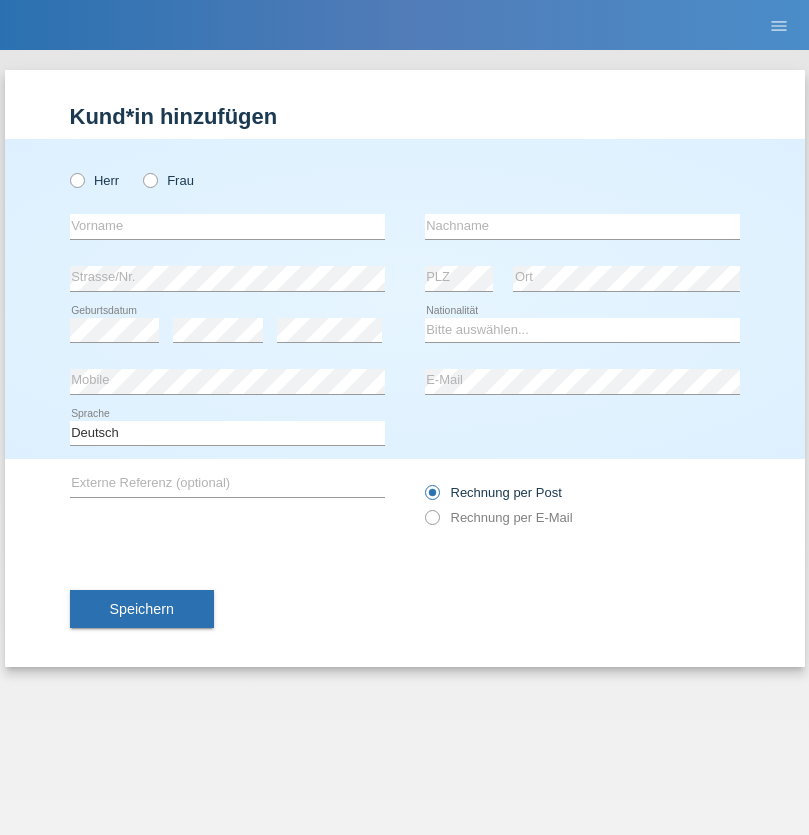 radio on "true" 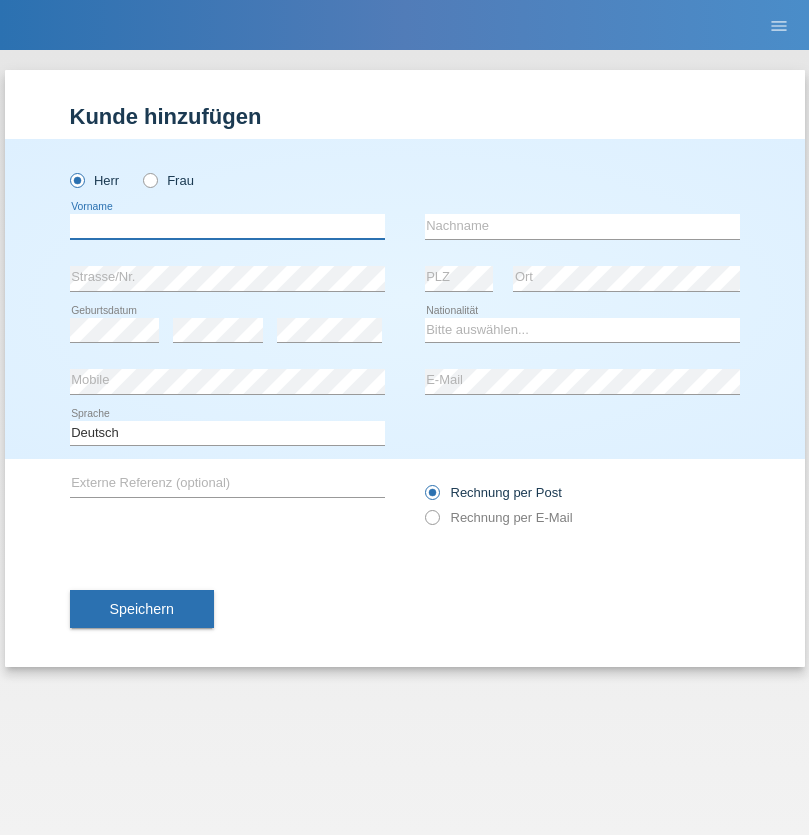 click at bounding box center (227, 226) 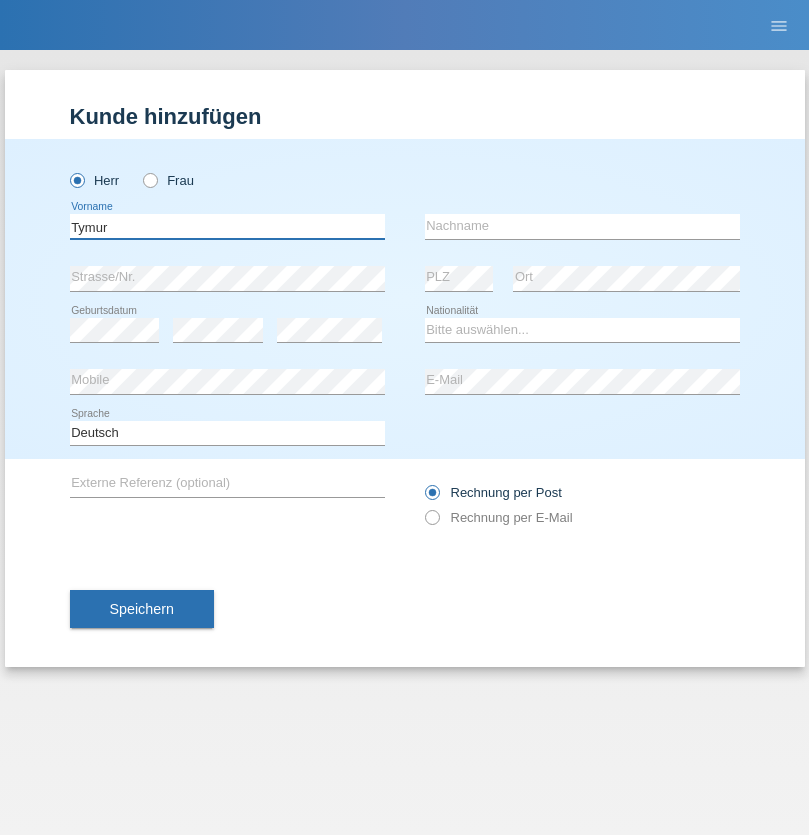 type on "Tymur" 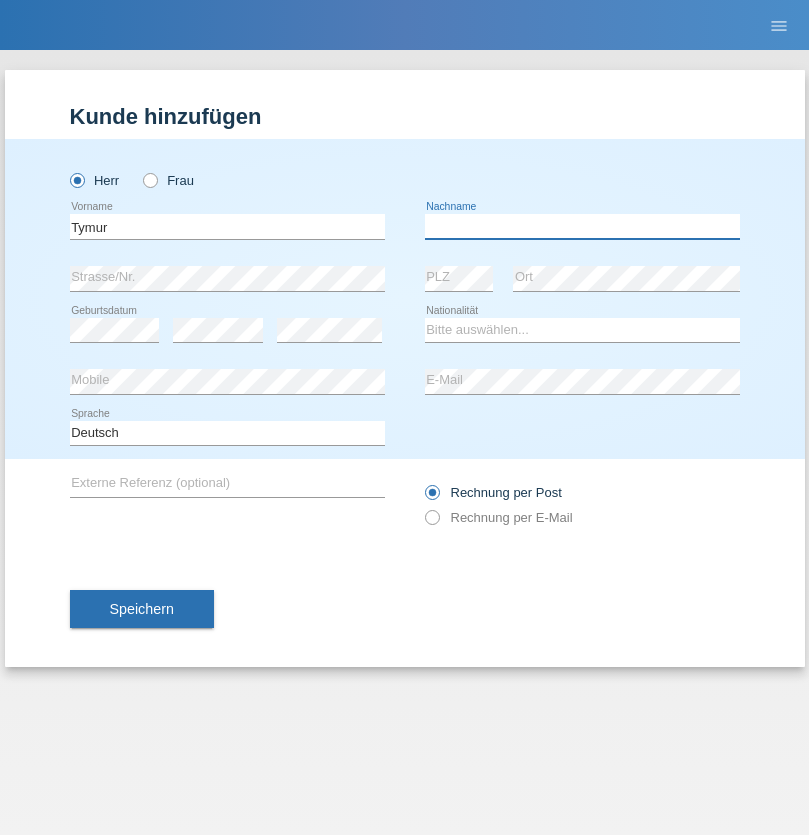 click at bounding box center (582, 226) 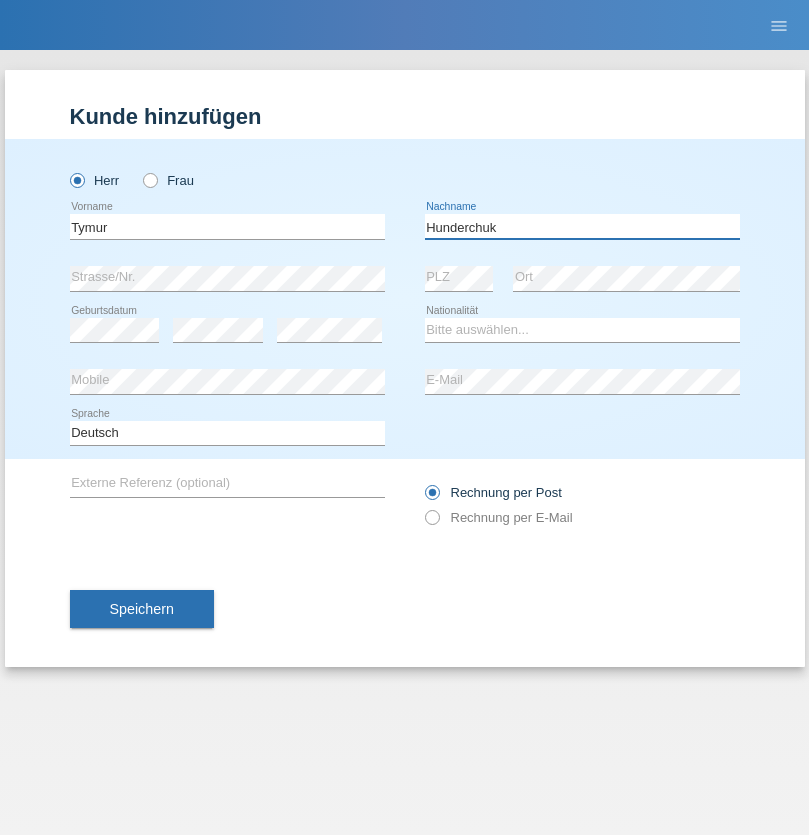 type on "Hunderchuk" 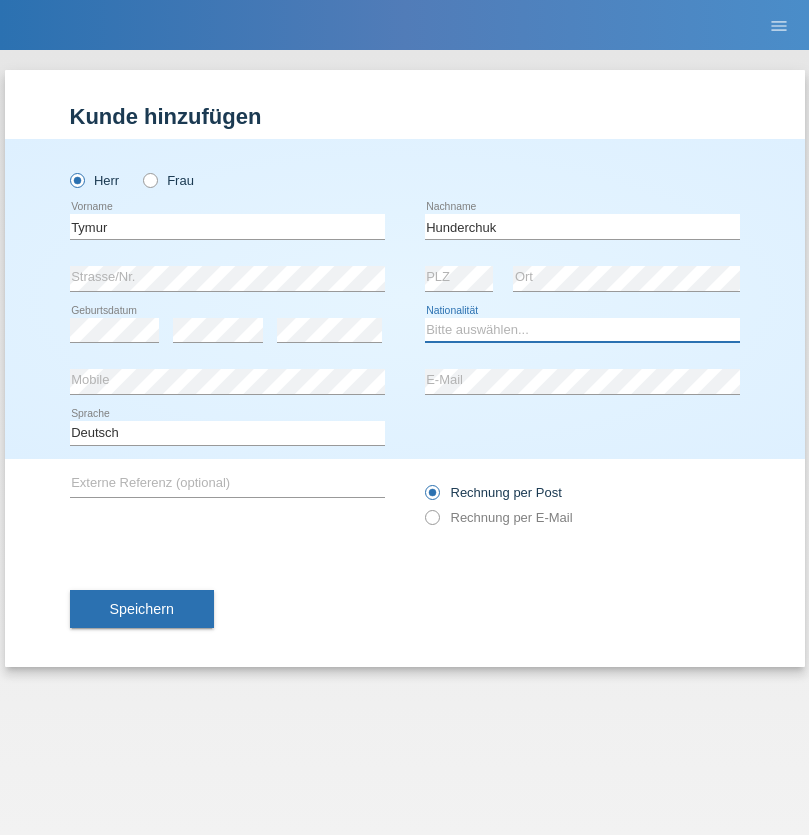 select on "UA" 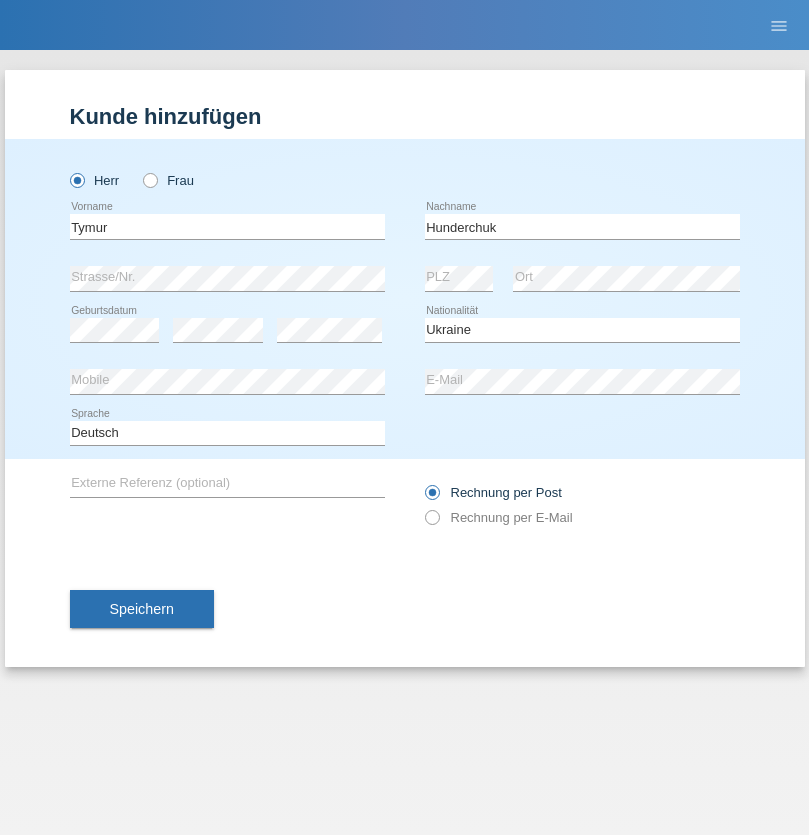 select on "C" 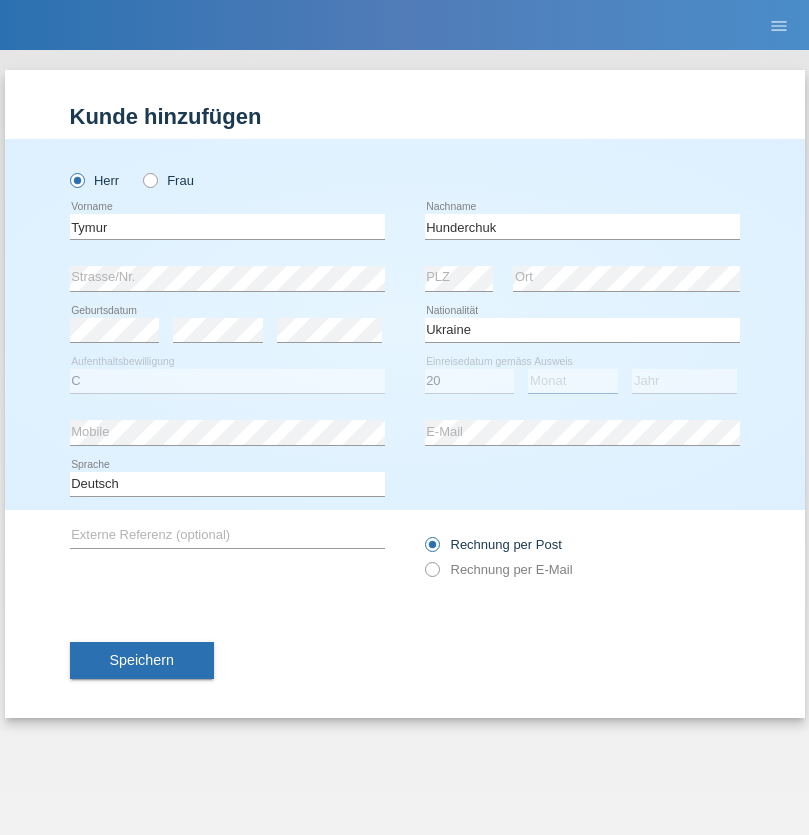 select on "08" 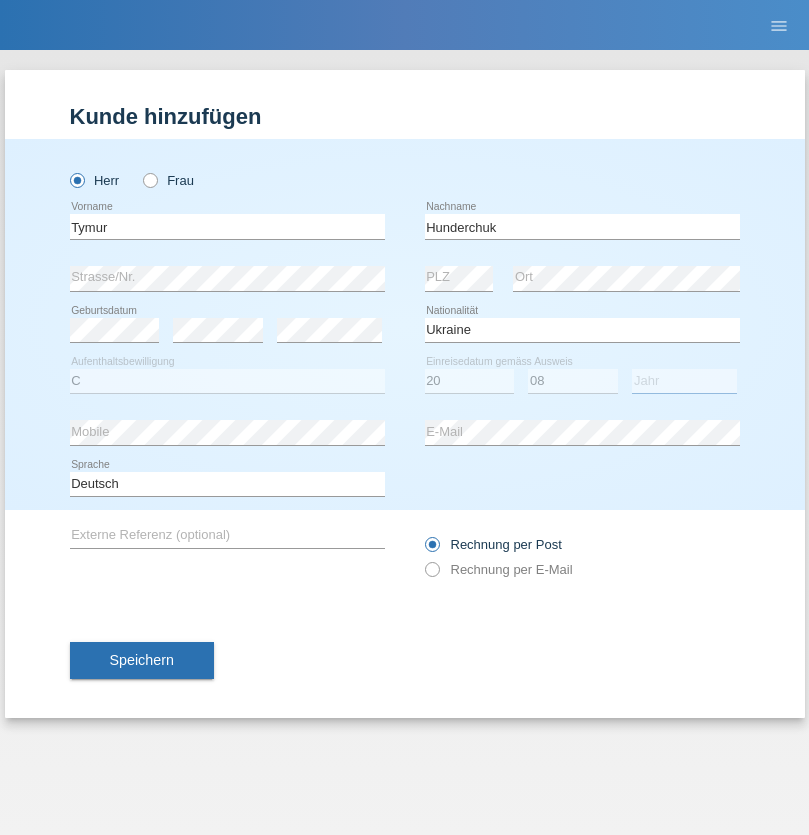 select on "2021" 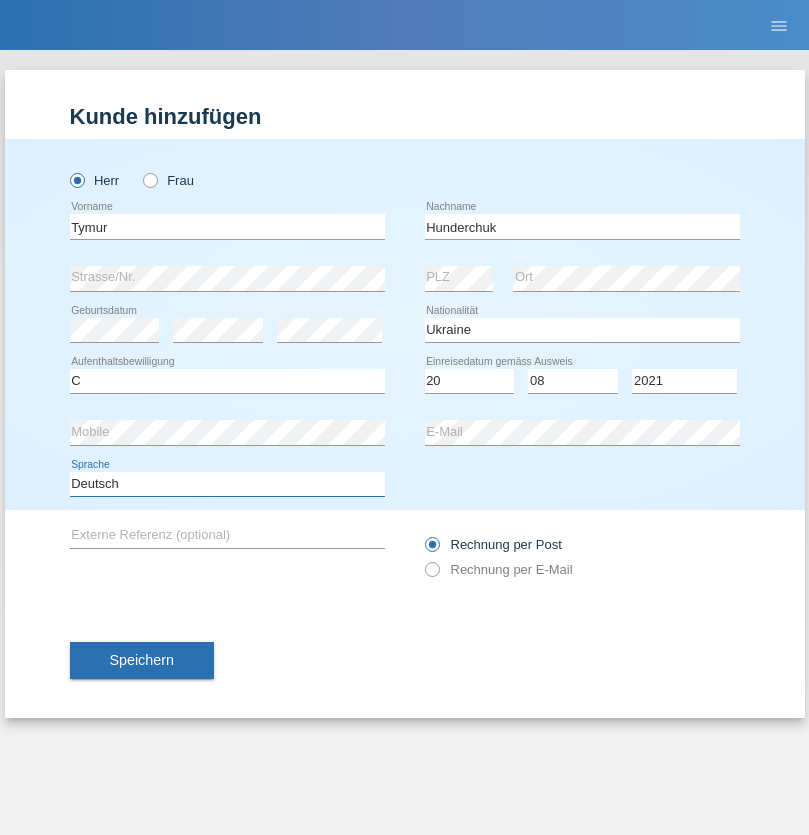 select on "en" 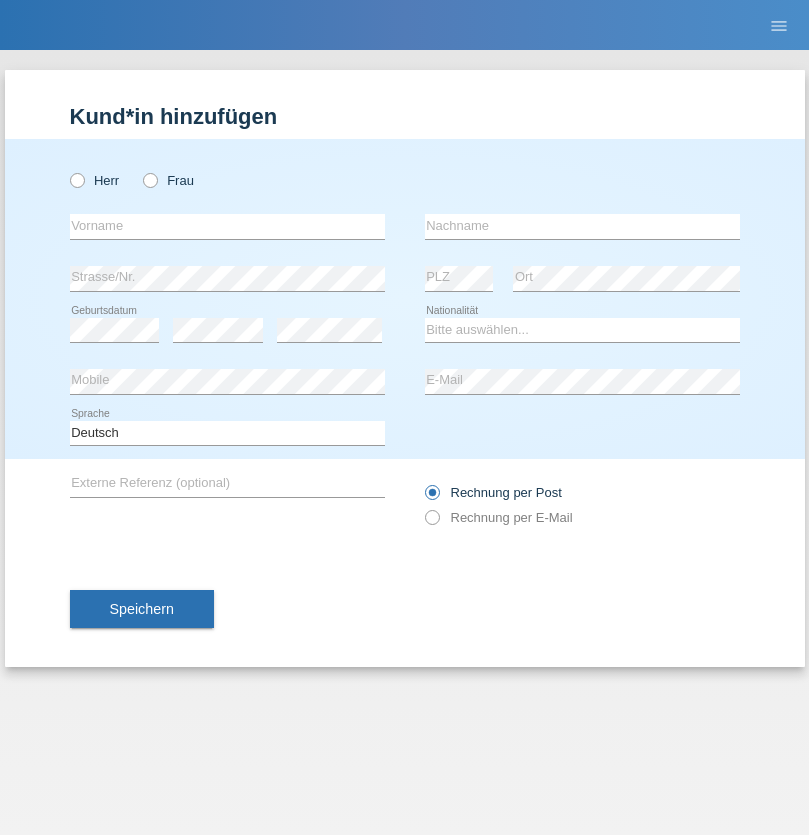 scroll, scrollTop: 0, scrollLeft: 0, axis: both 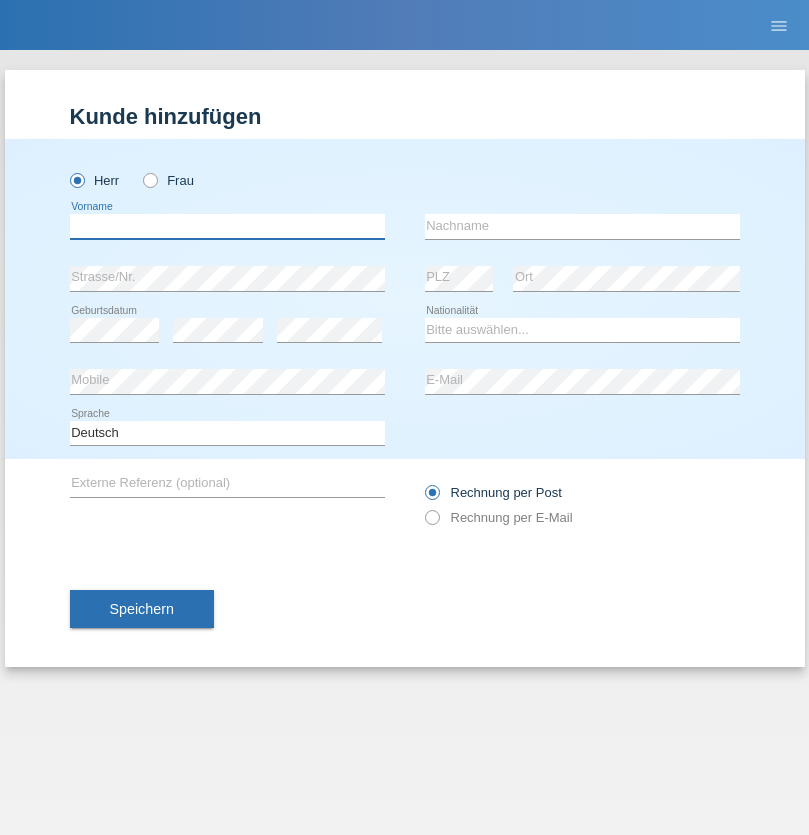 click at bounding box center (227, 226) 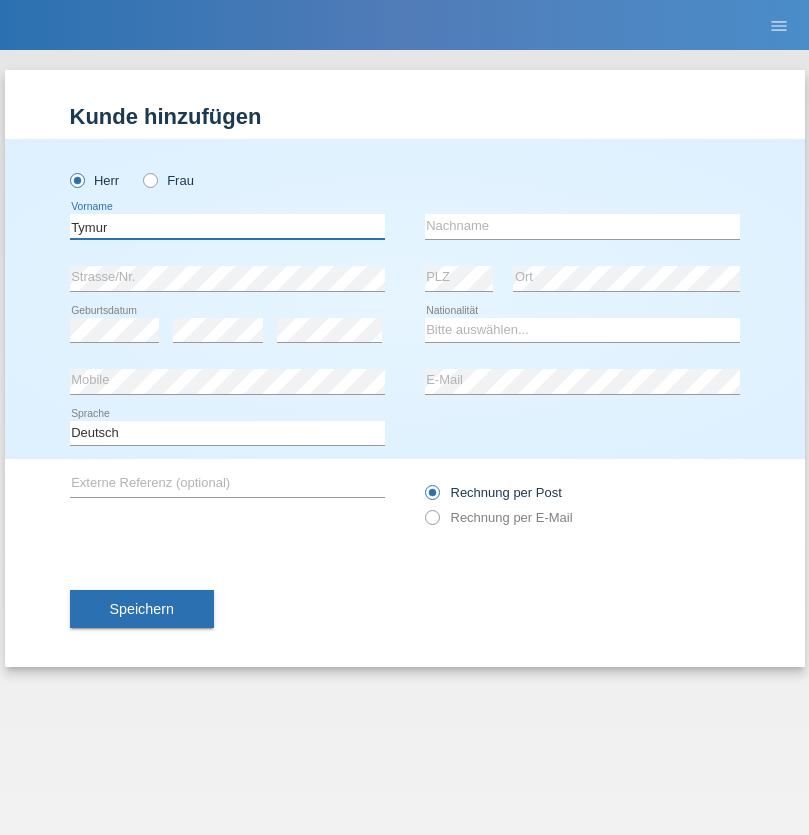 type on "Tymur" 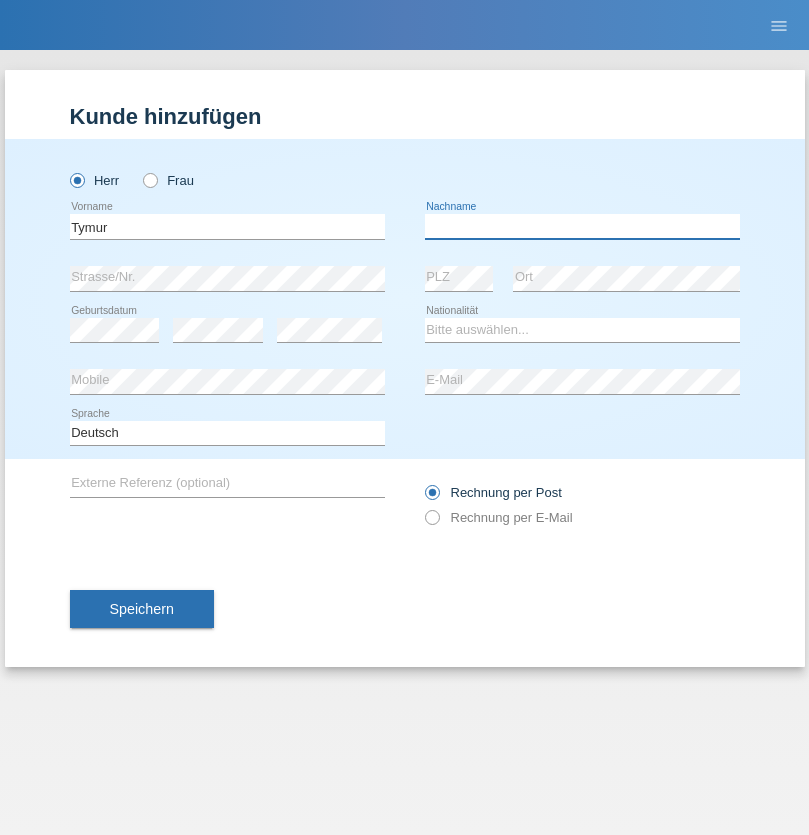 click at bounding box center [582, 226] 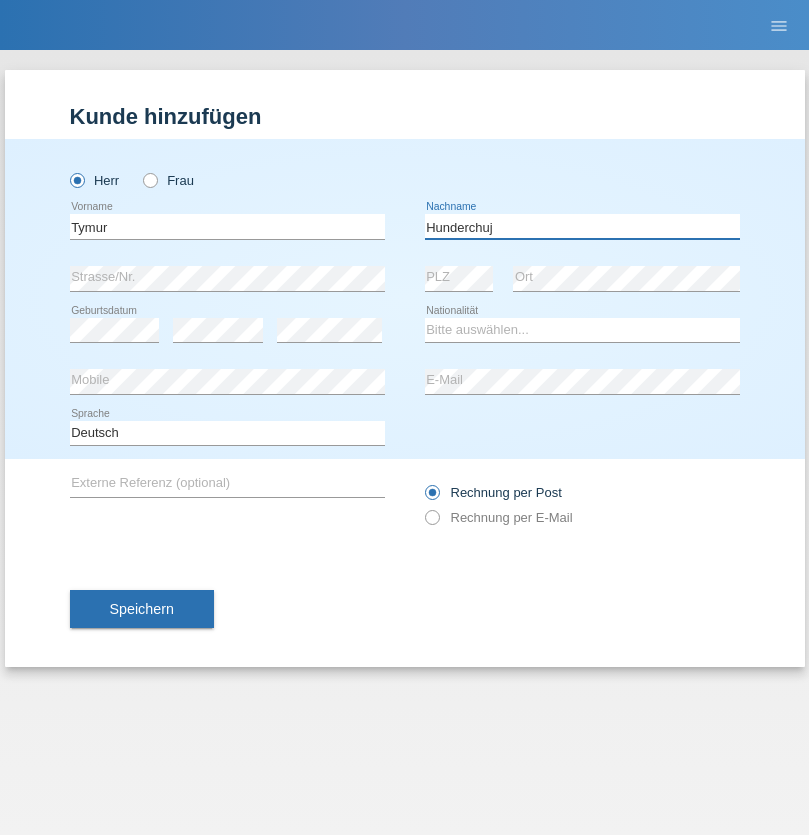 type on "Hunderchuj" 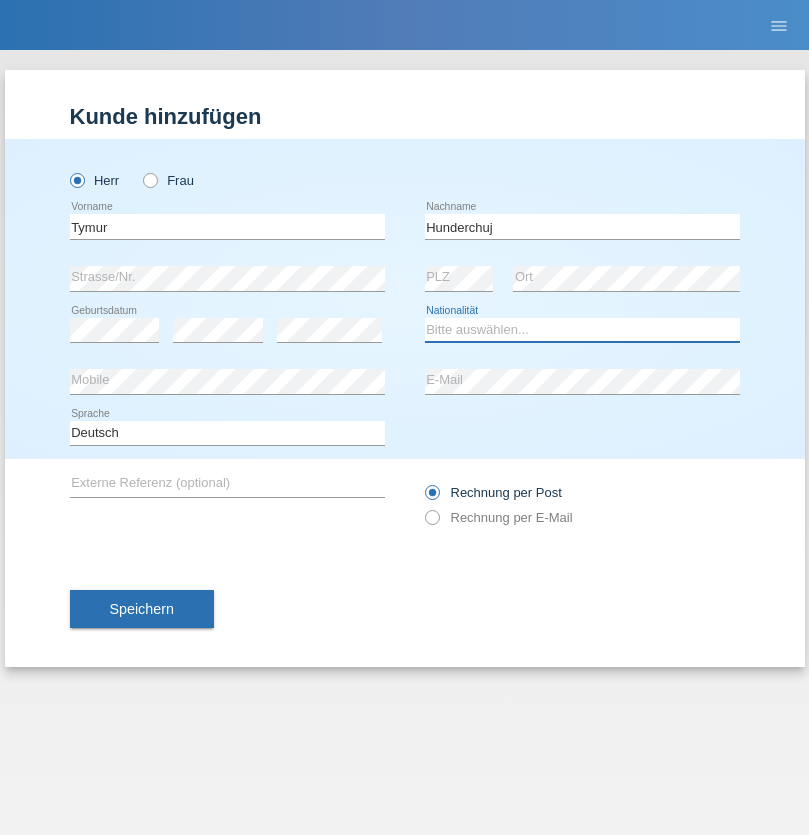 select on "UA" 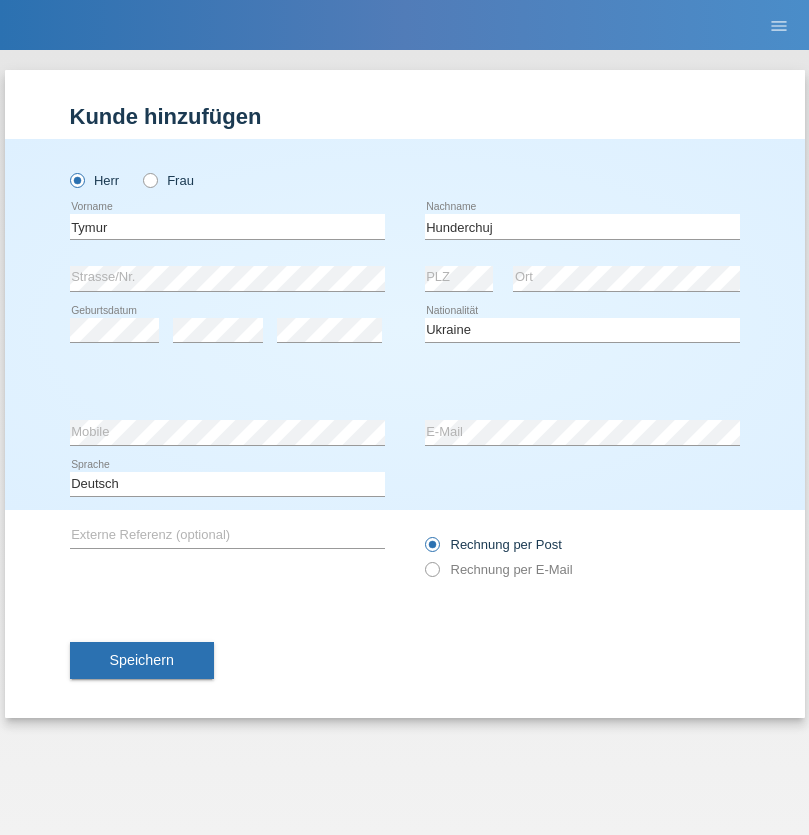 select on "C" 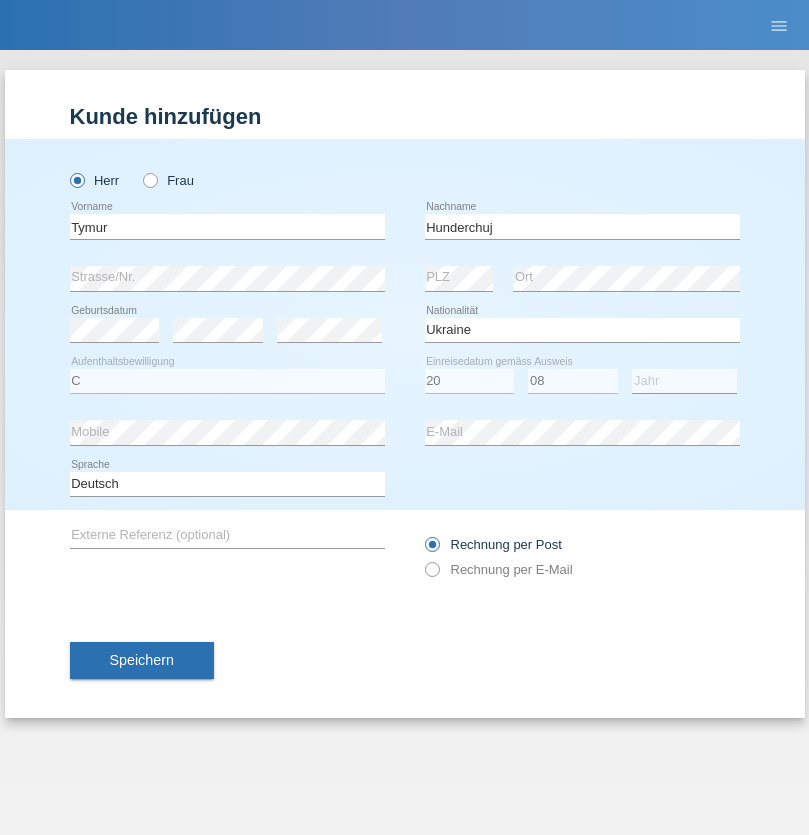 select on "2021" 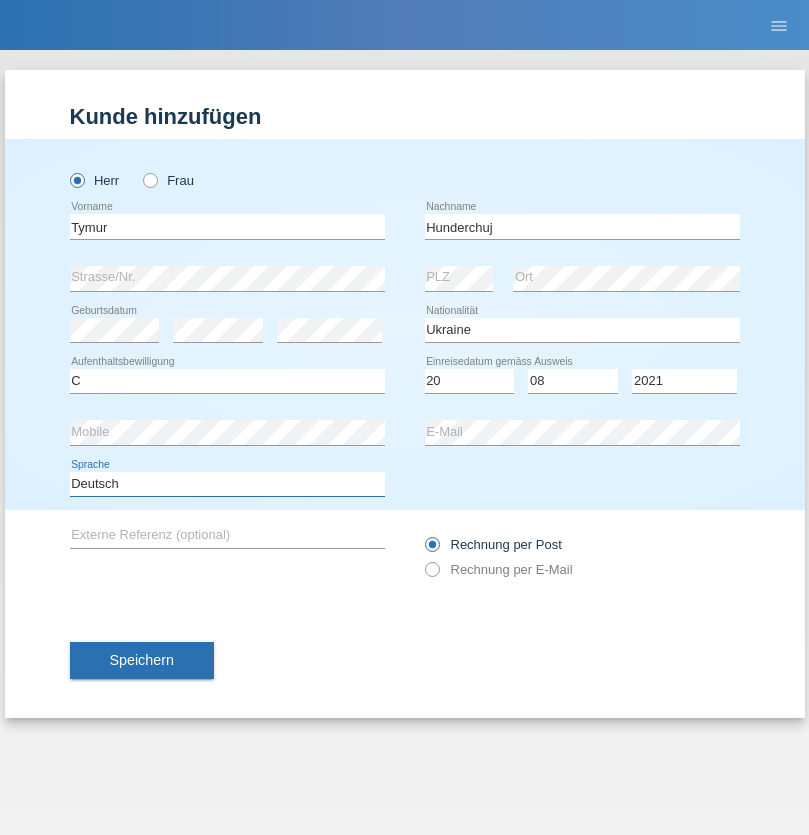 select on "en" 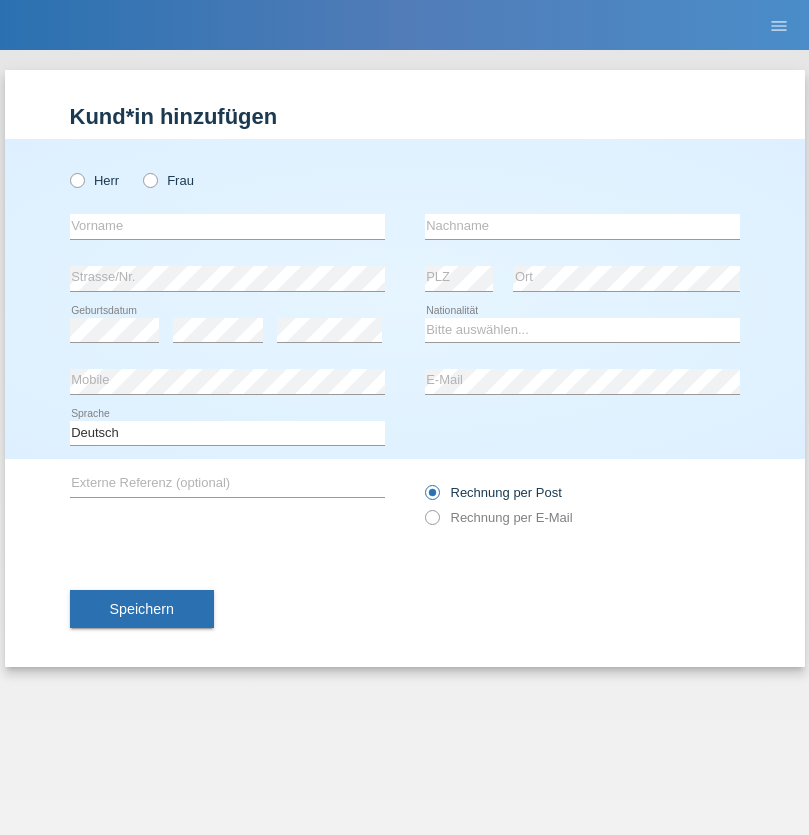 scroll, scrollTop: 0, scrollLeft: 0, axis: both 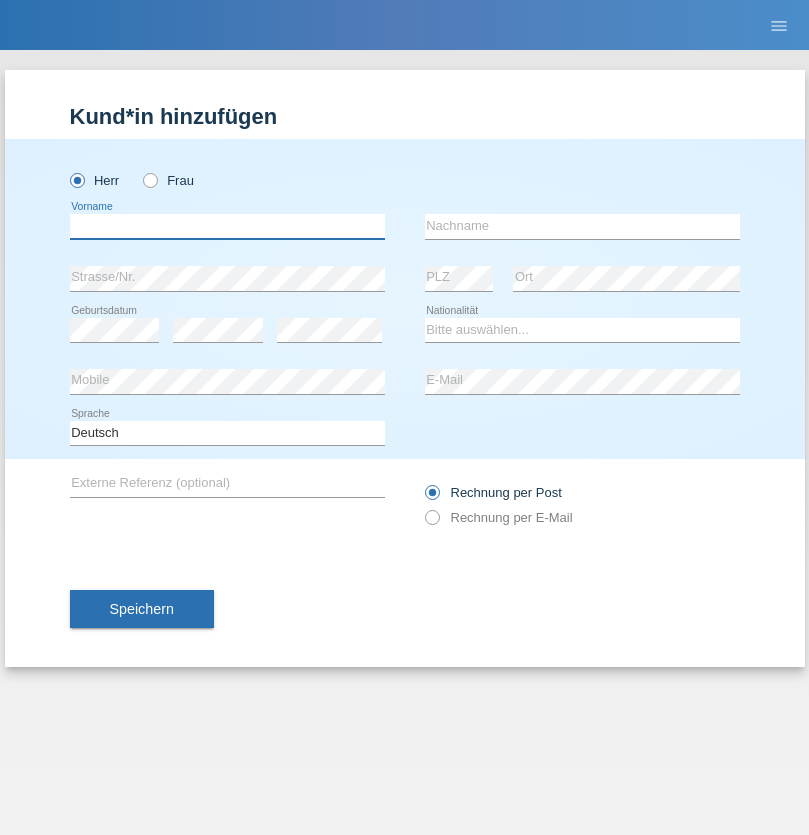 click at bounding box center [227, 226] 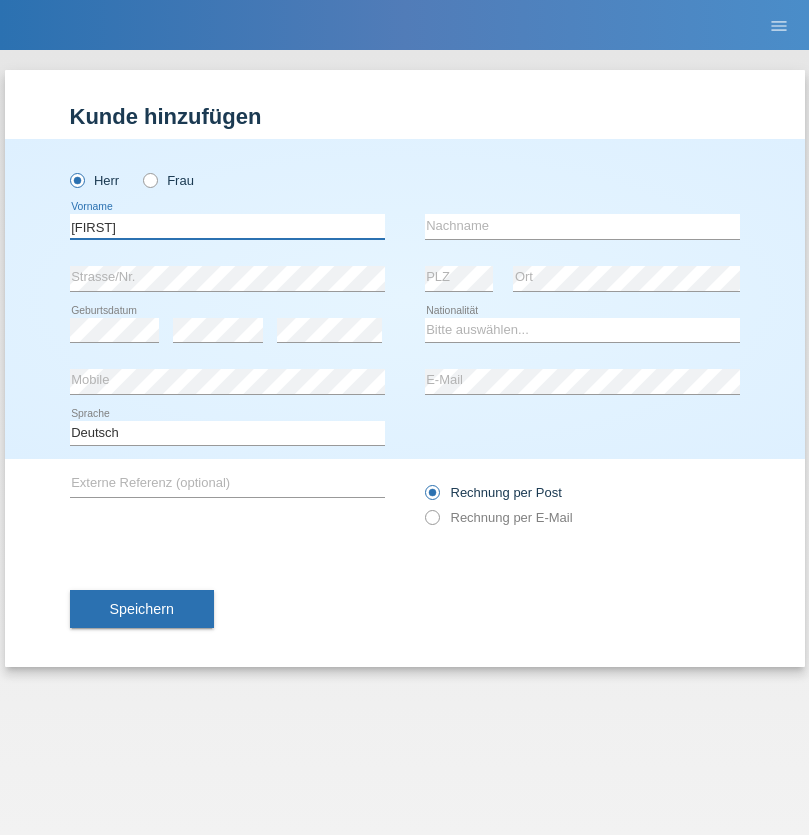 type on "[FIRST]" 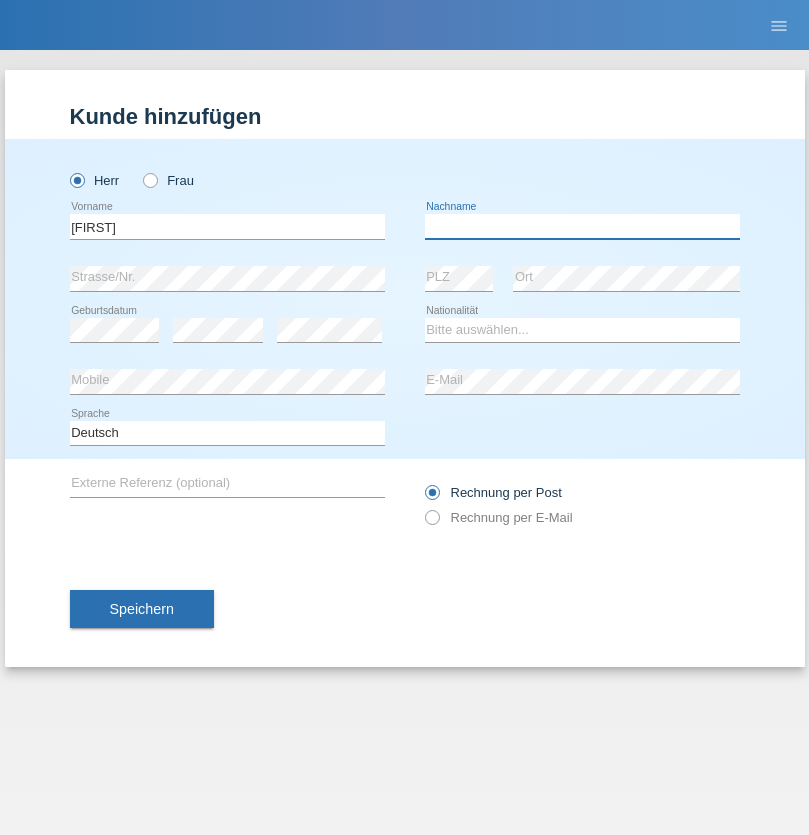 click at bounding box center [582, 226] 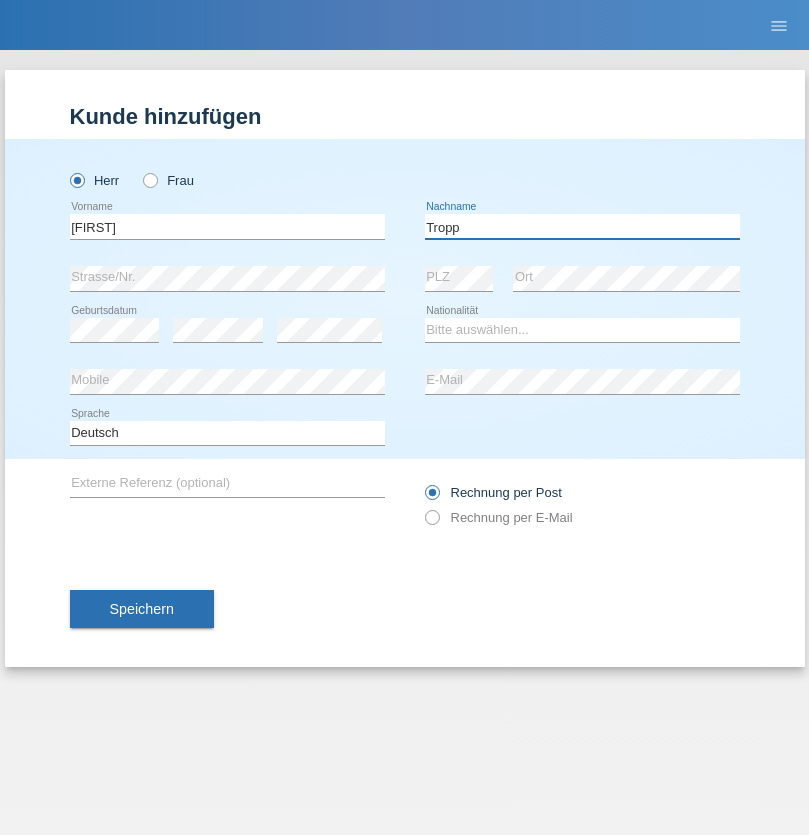 type on "Tropp" 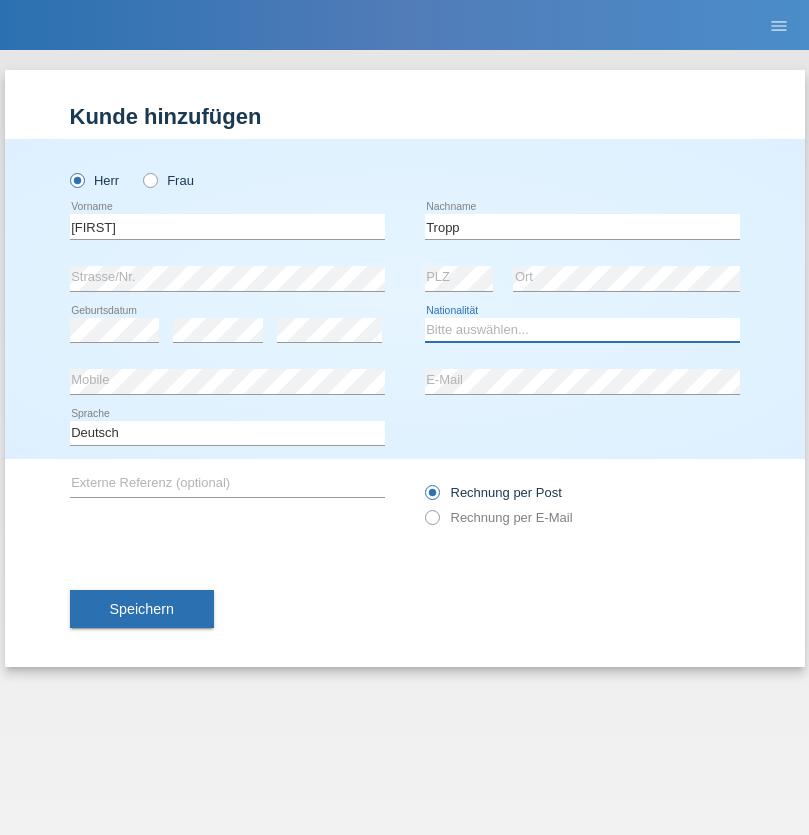 select on "SK" 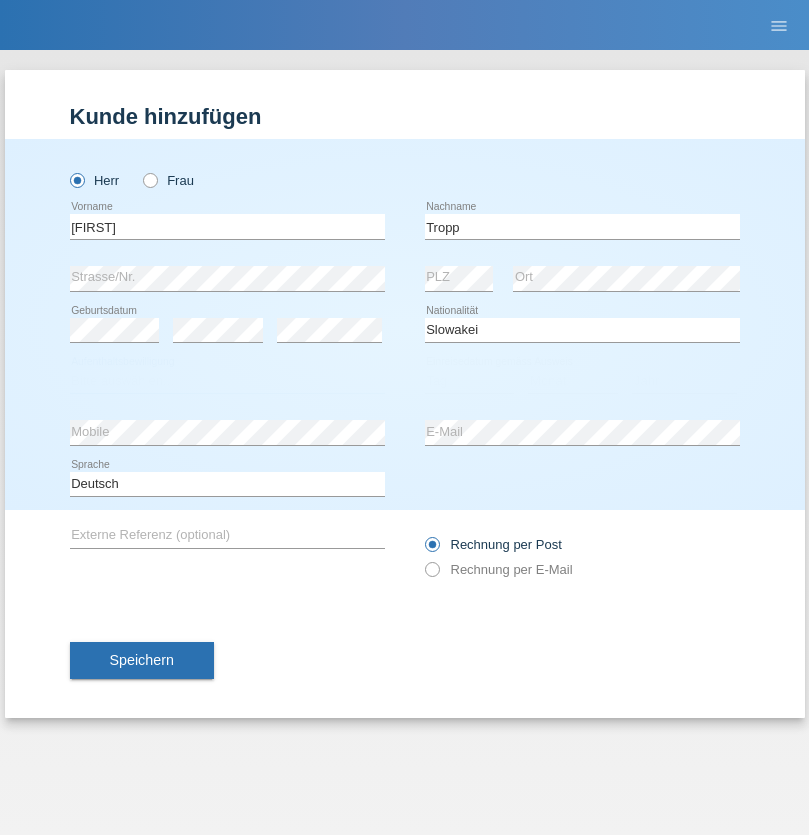 select on "C" 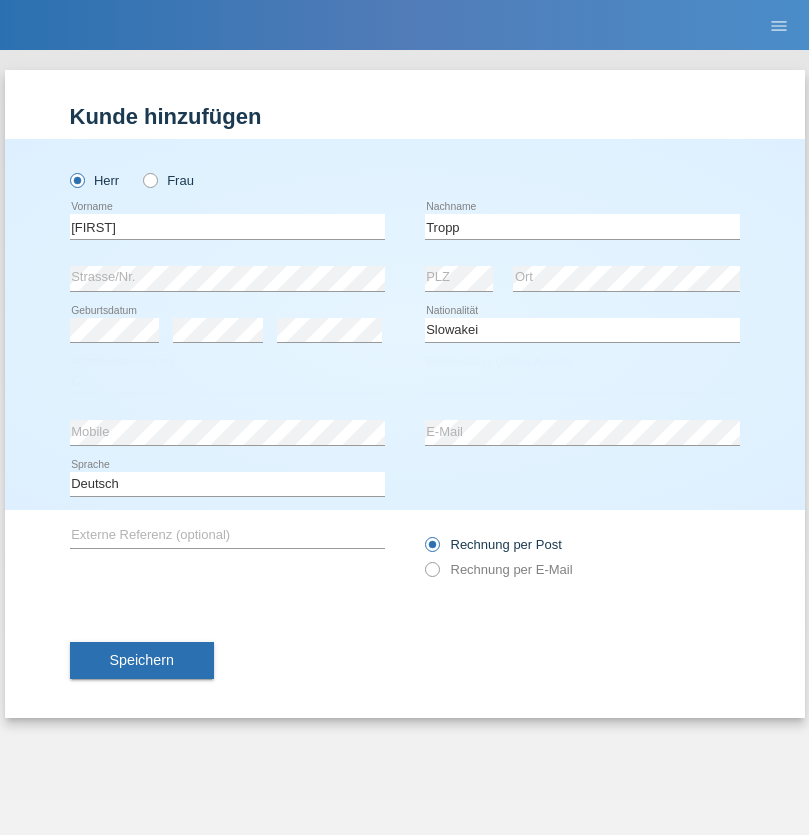 select on "09" 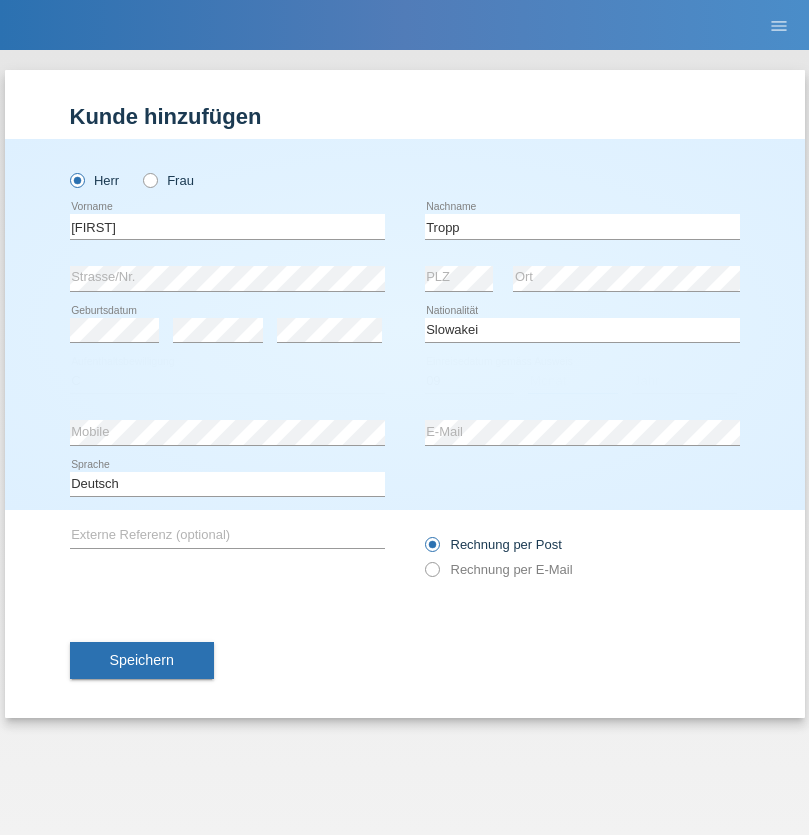 select on "08" 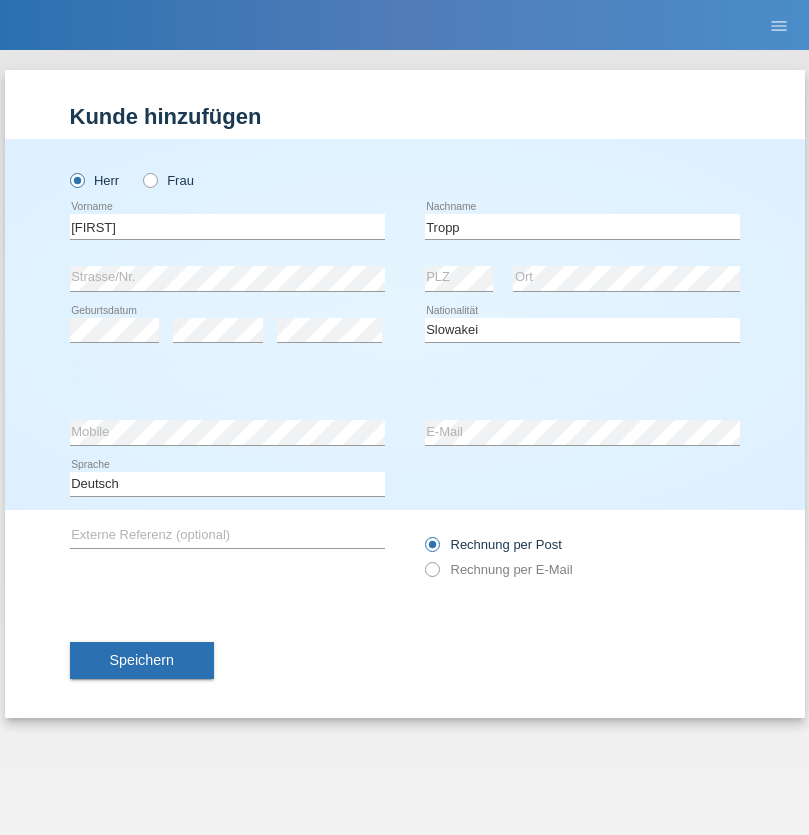 select on "2021" 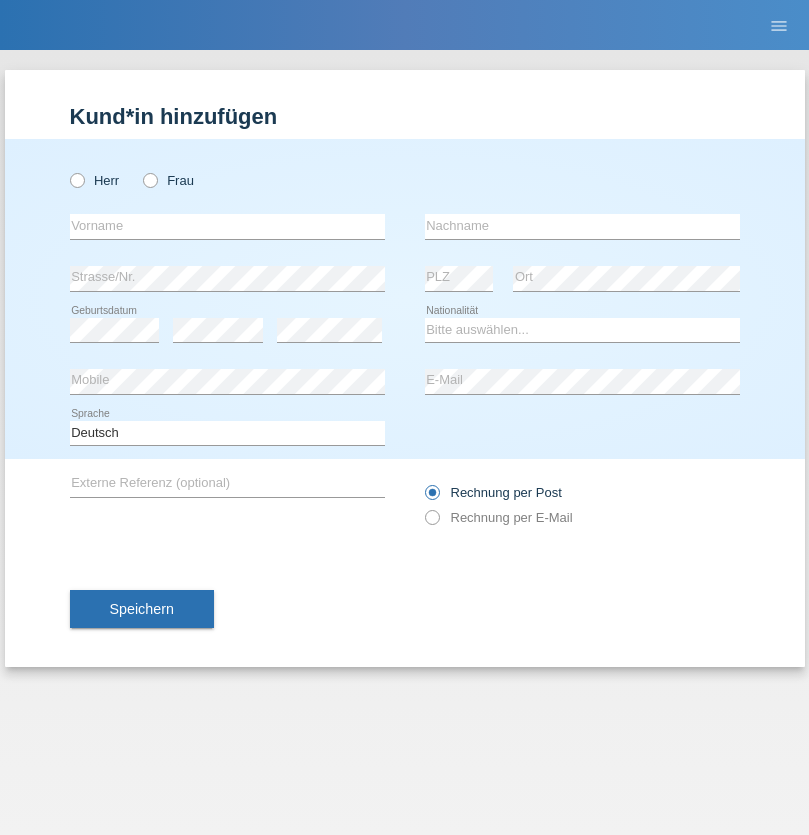 scroll, scrollTop: 0, scrollLeft: 0, axis: both 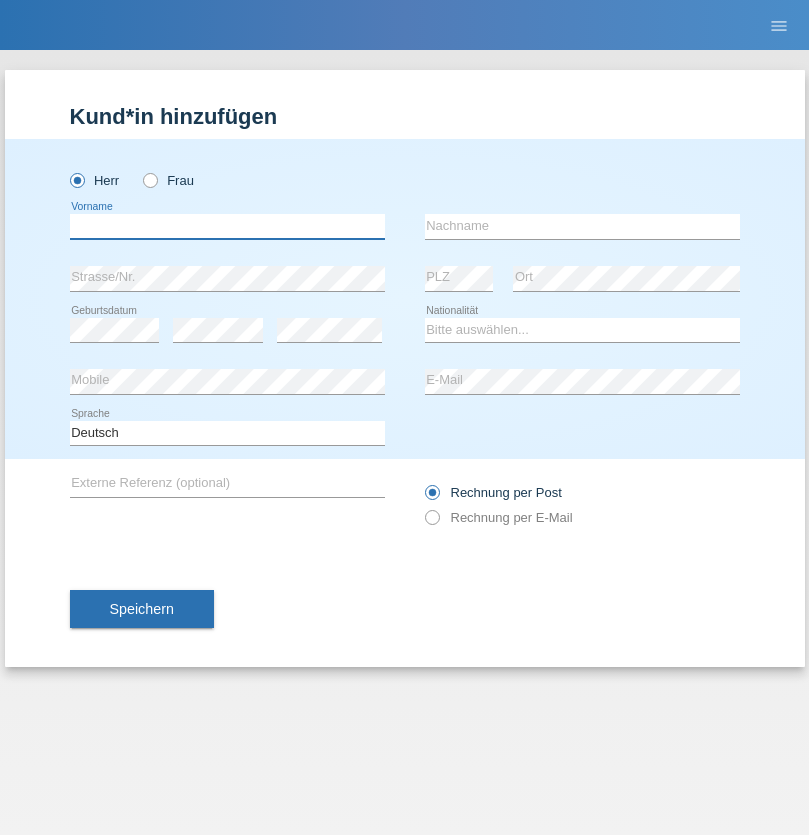 click at bounding box center (227, 226) 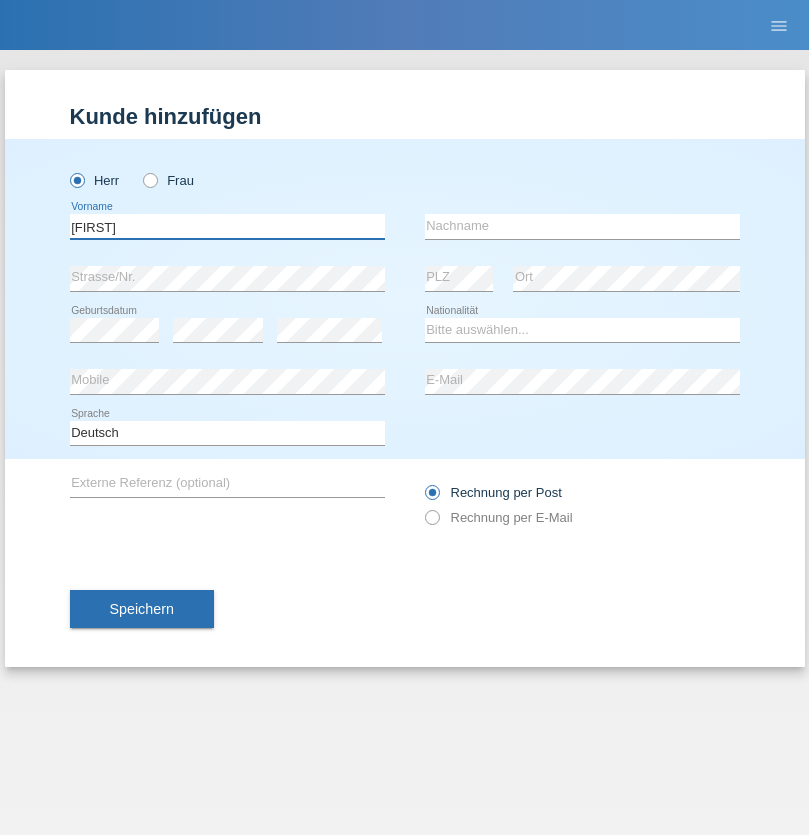 type on "Dirk" 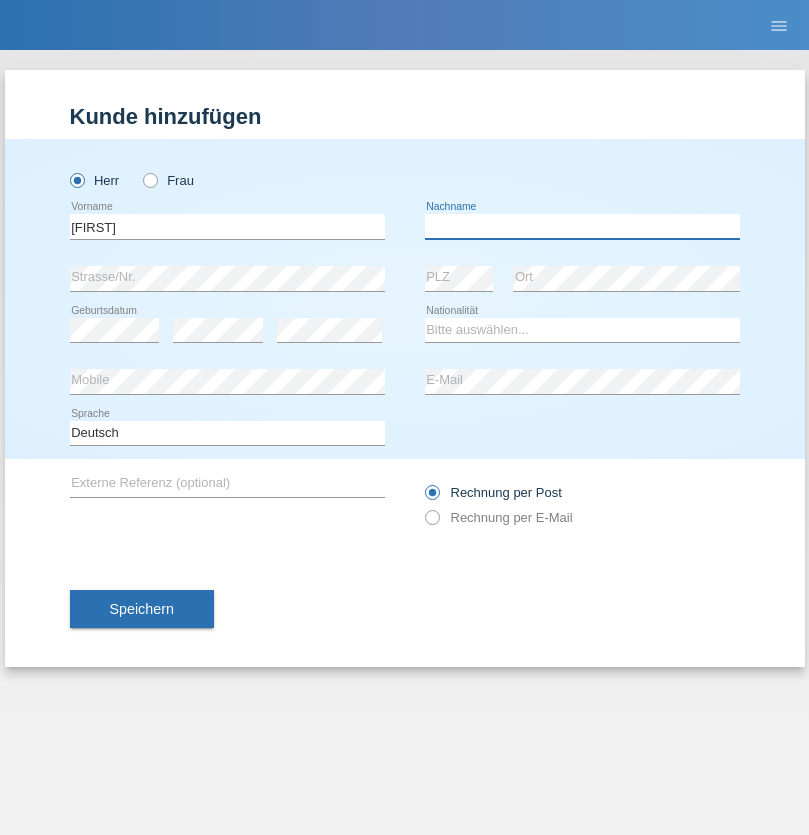 click at bounding box center (582, 226) 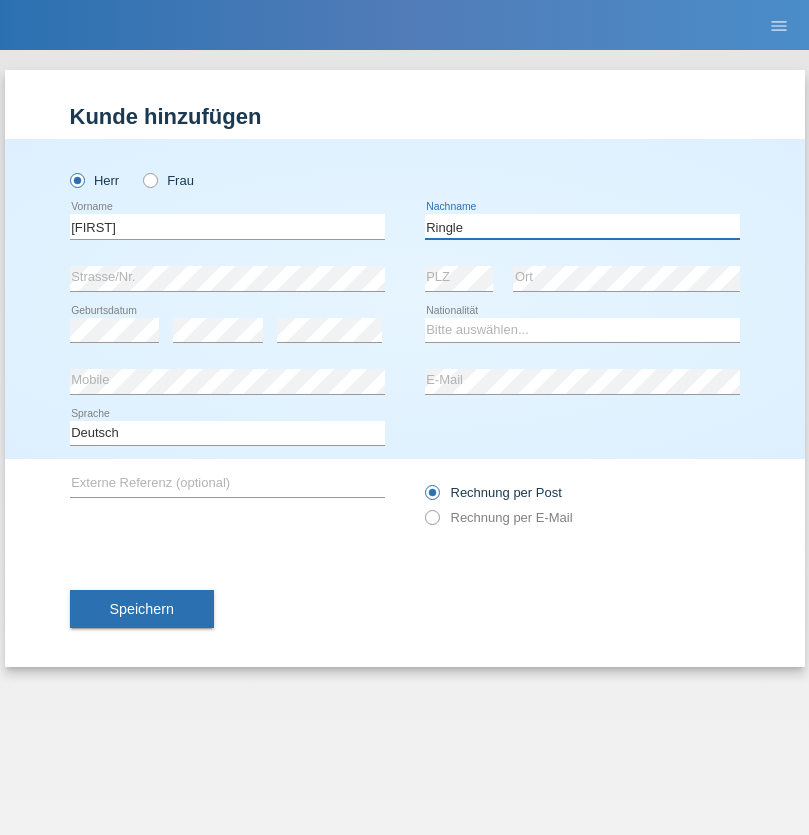 type on "Ringle" 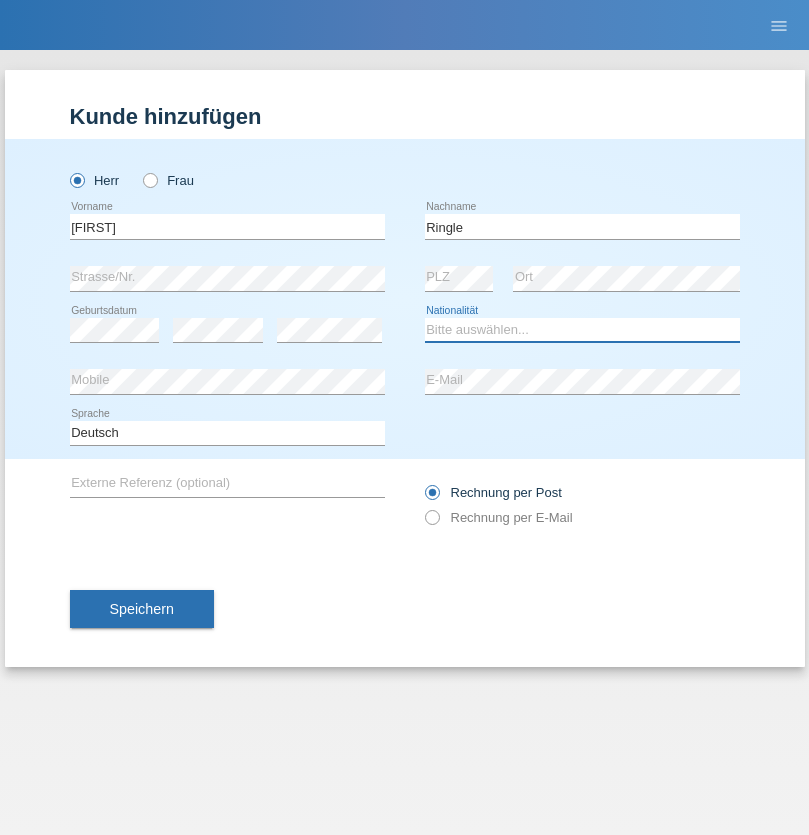 select on "DE" 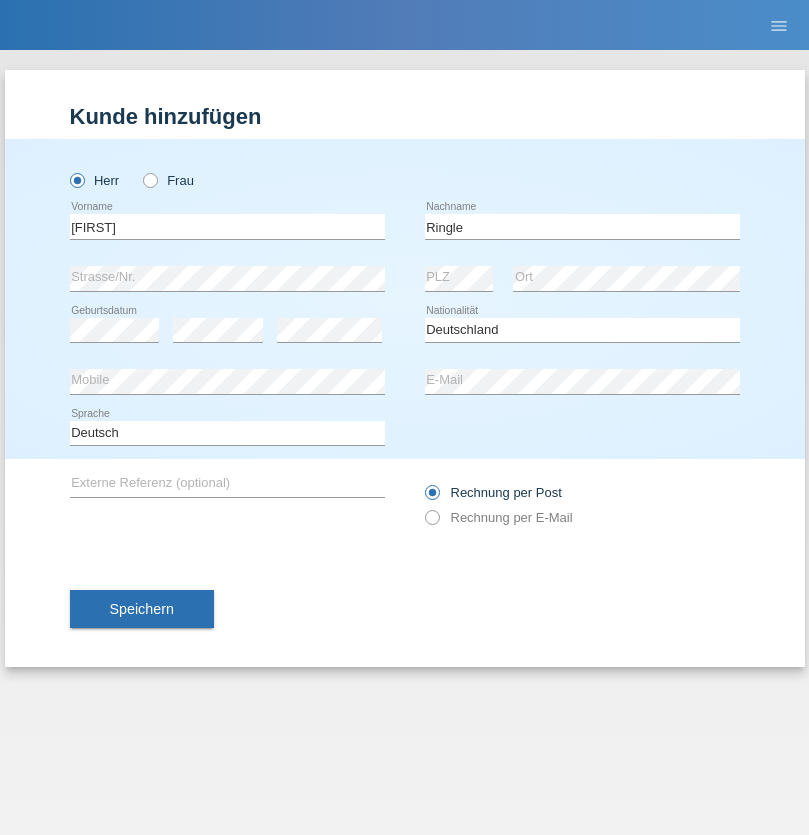 select on "C" 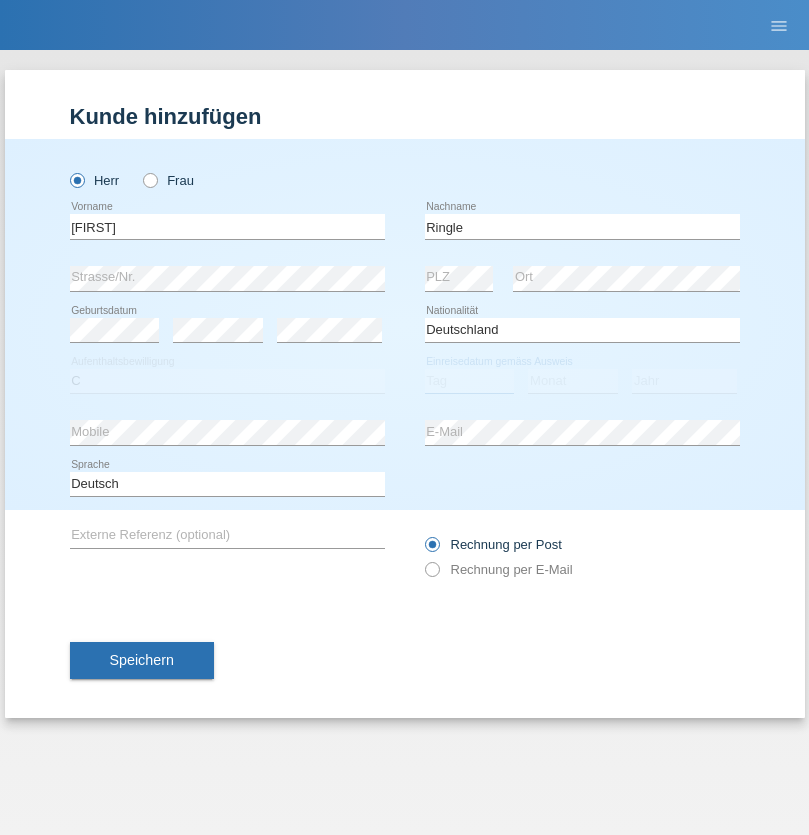 select on "06" 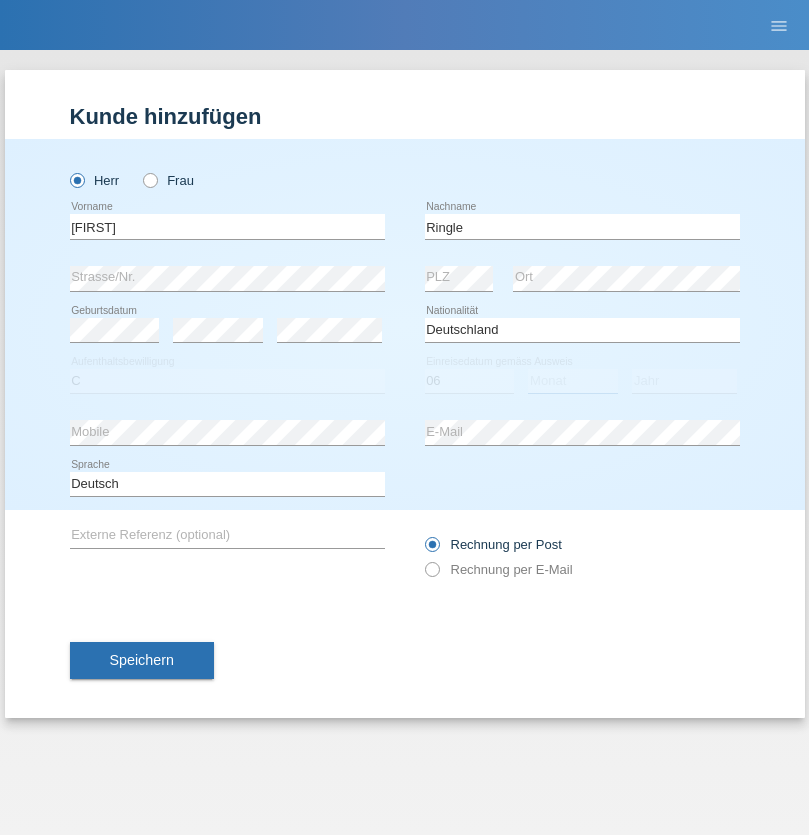 select on "01" 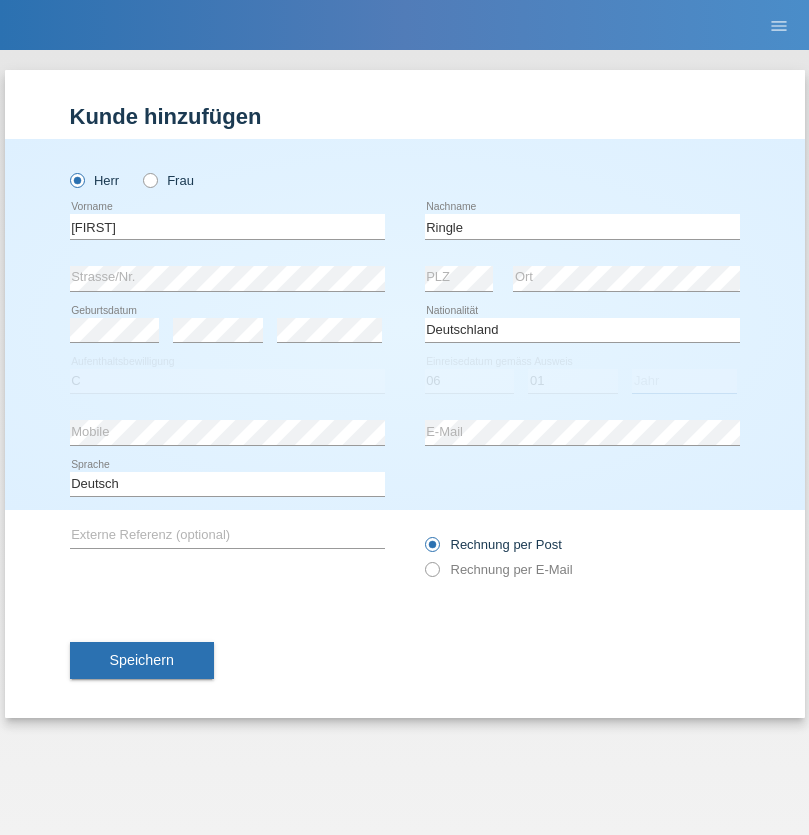 select on "2021" 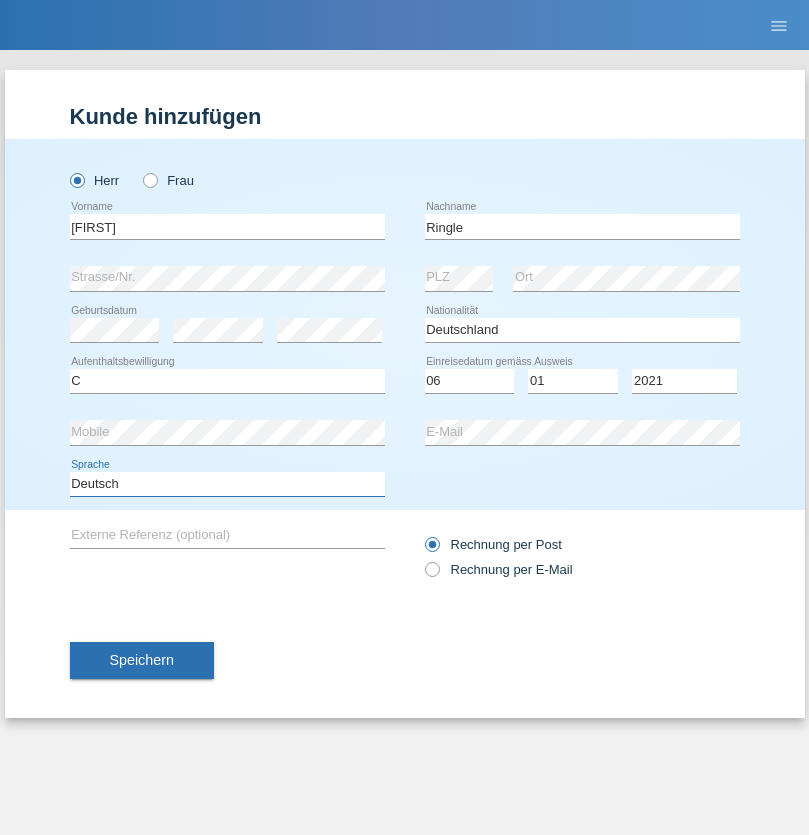 select on "en" 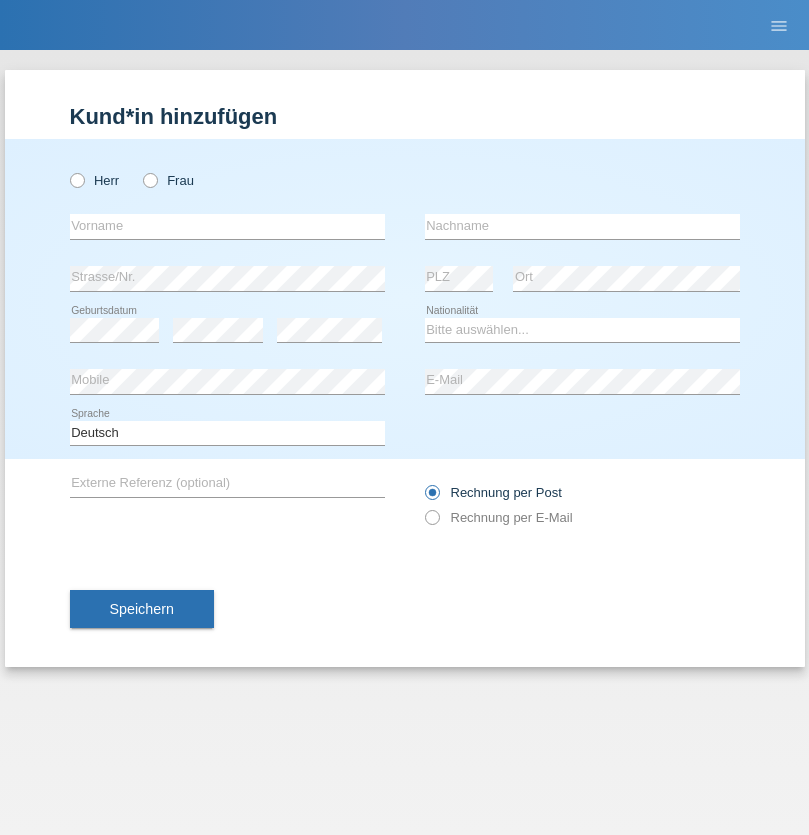 scroll, scrollTop: 0, scrollLeft: 0, axis: both 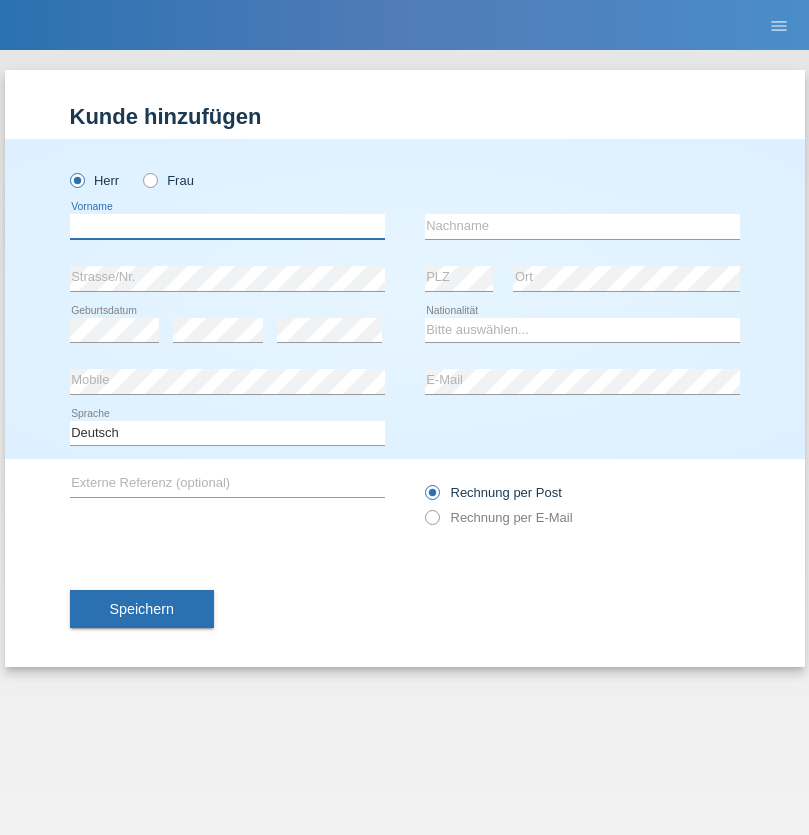 click at bounding box center (227, 226) 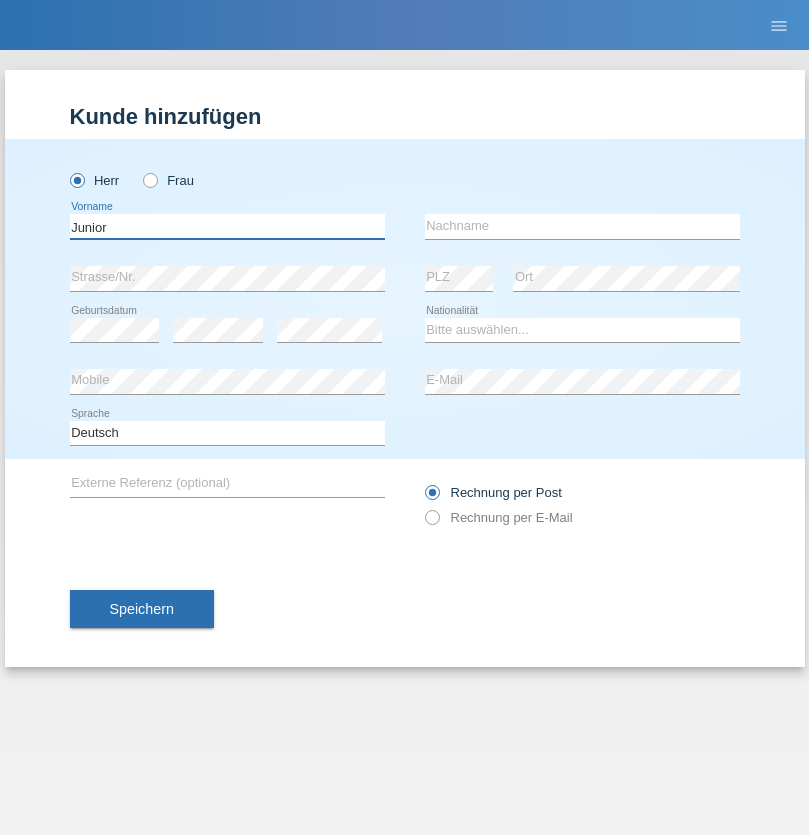 type on "Junior" 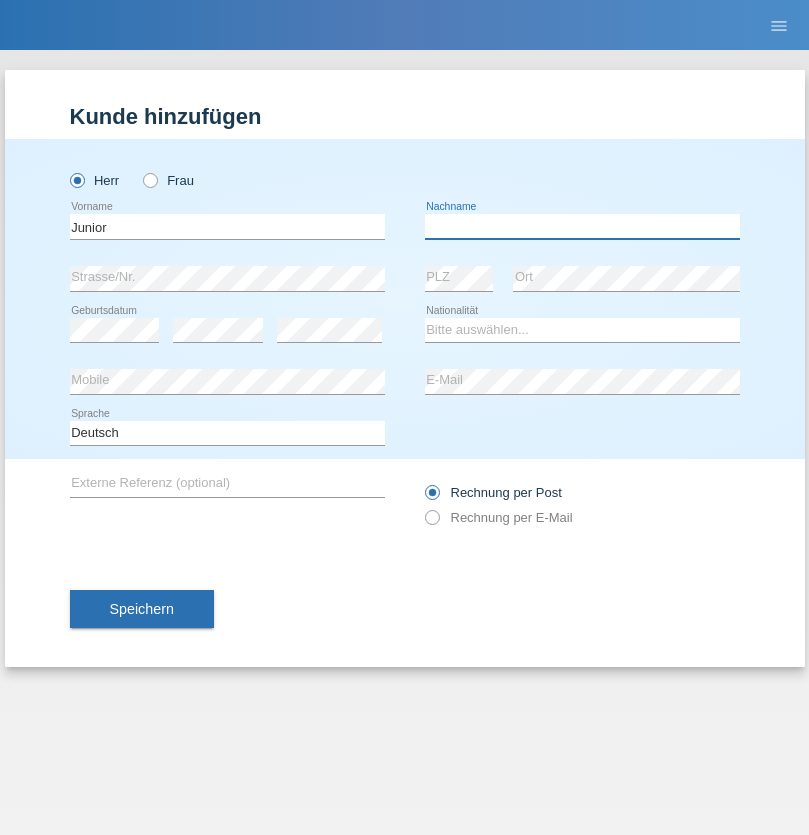 click at bounding box center (582, 226) 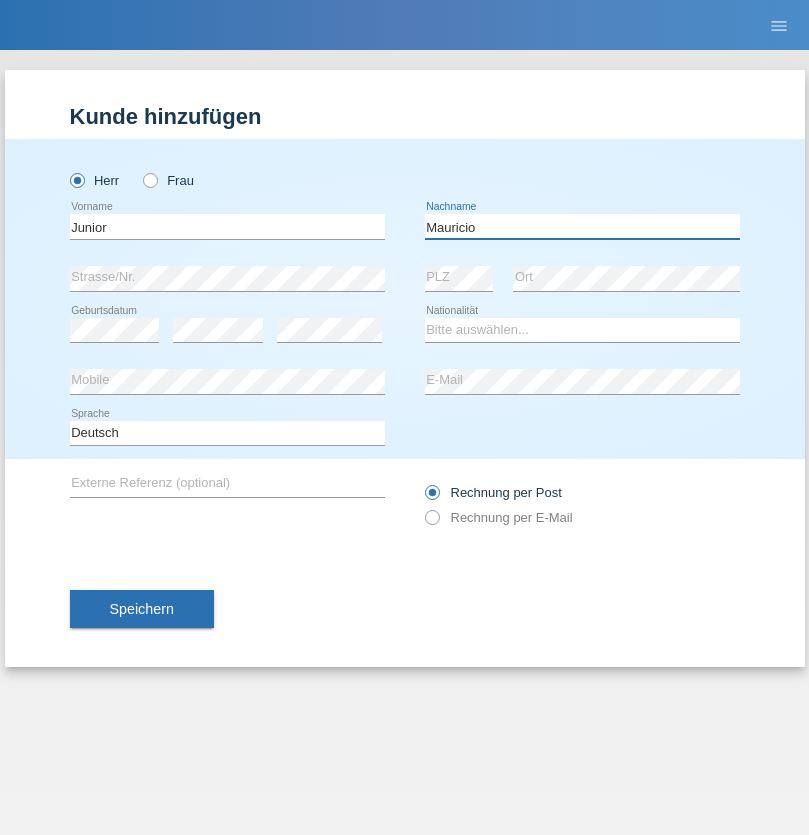 type on "Mauricio" 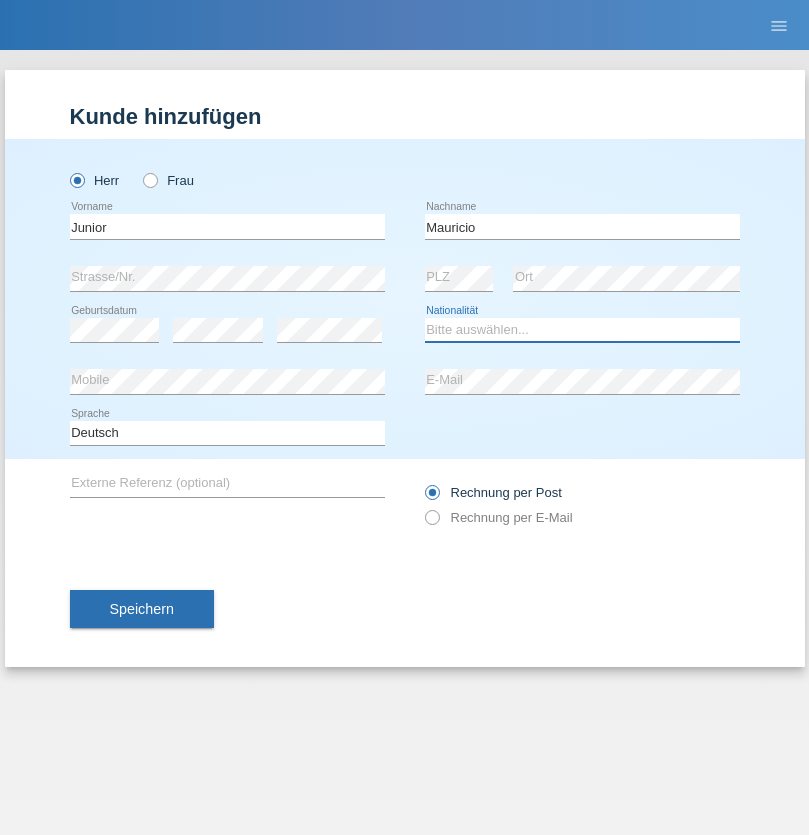 select on "CH" 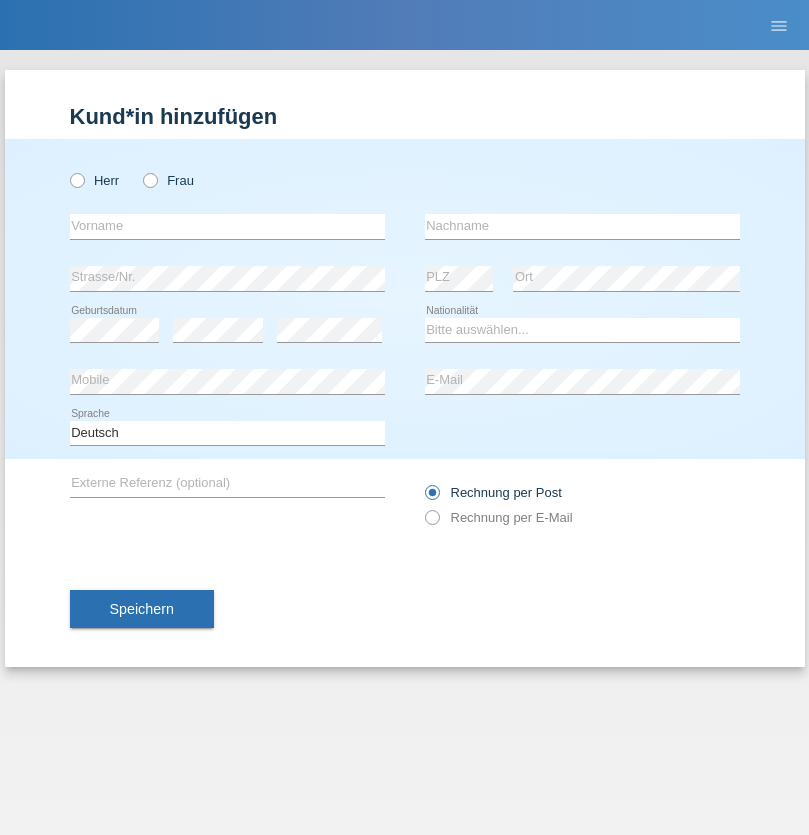 scroll, scrollTop: 0, scrollLeft: 0, axis: both 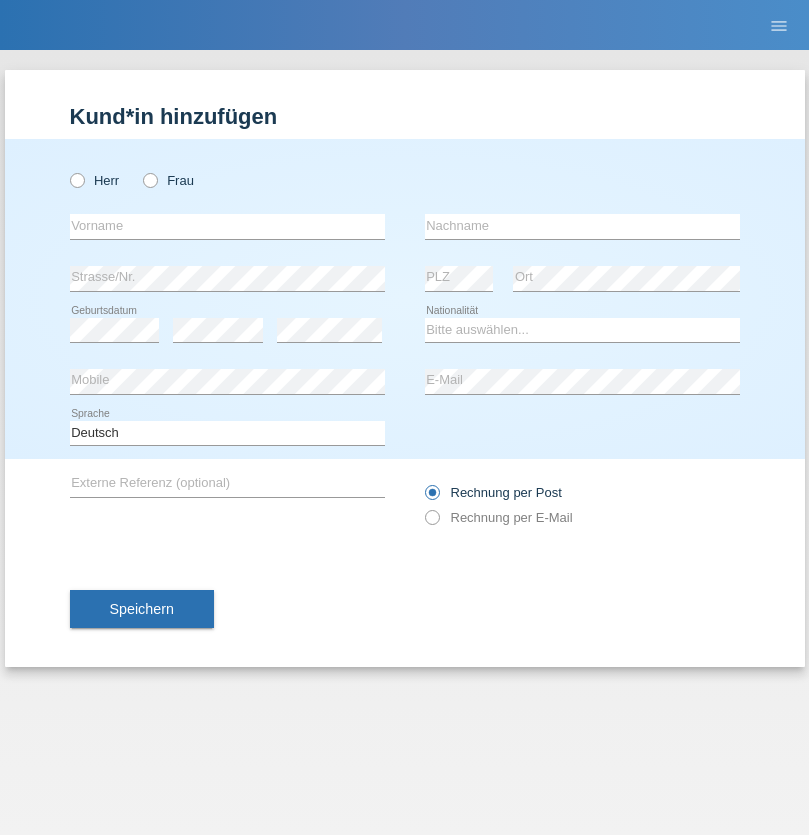 radio on "true" 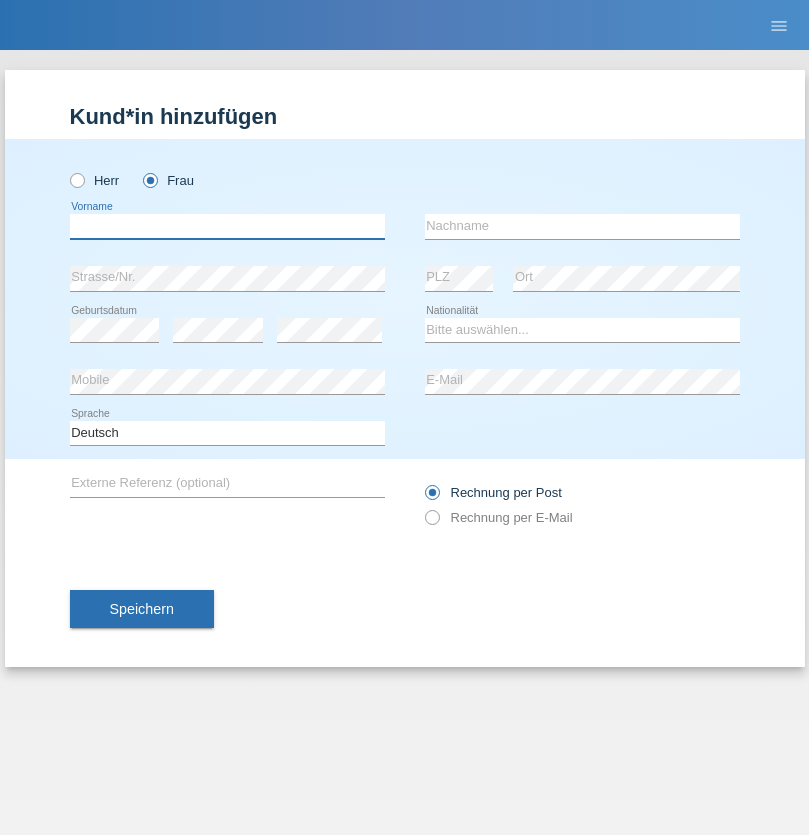 click at bounding box center (227, 226) 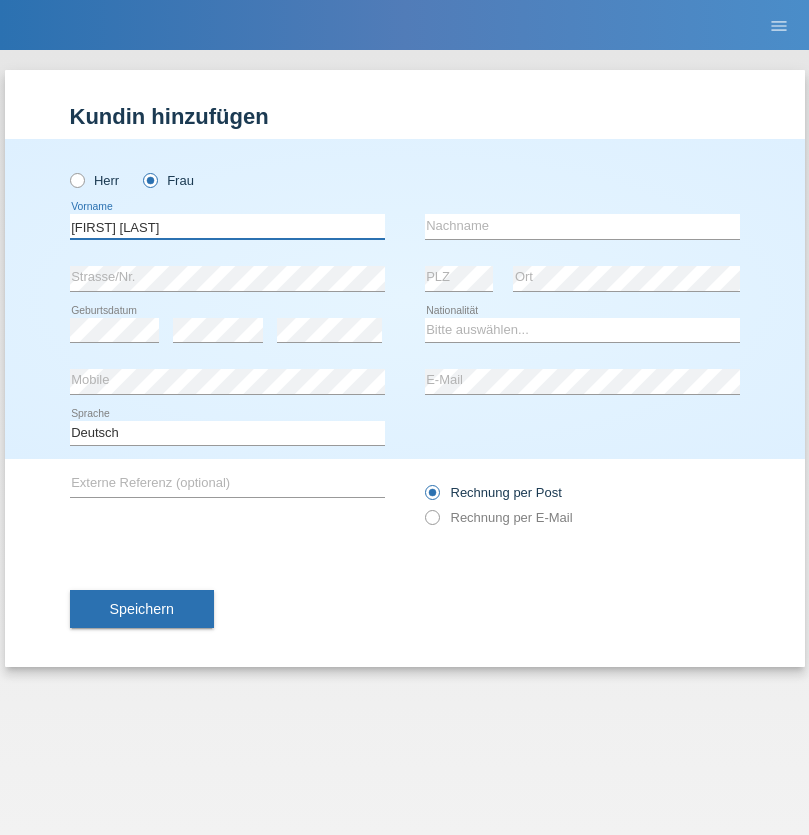 type on "[FIRST] [LAST]" 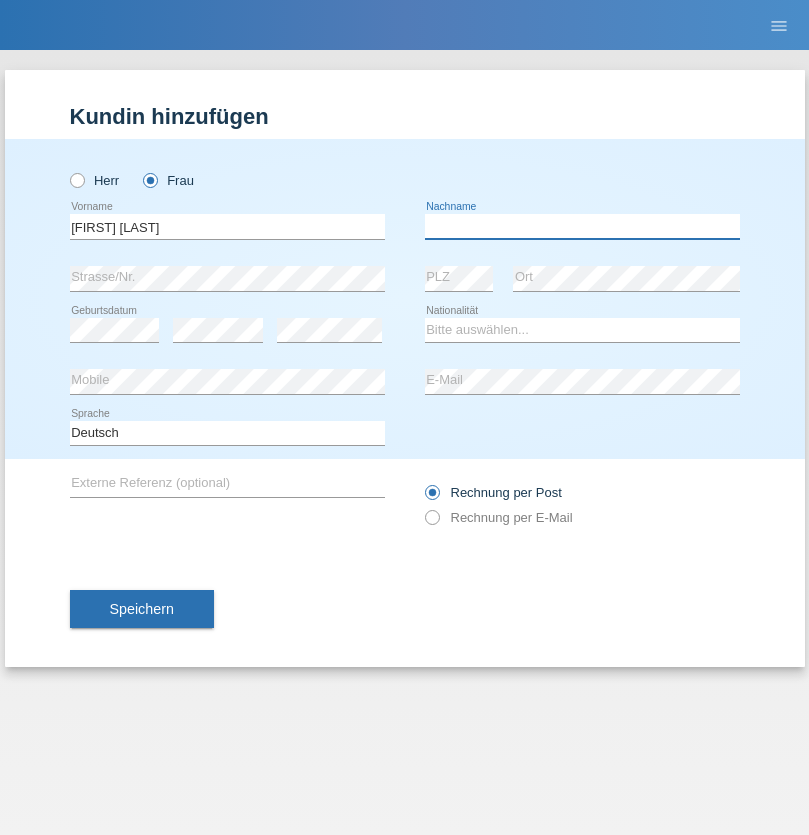 click at bounding box center [582, 226] 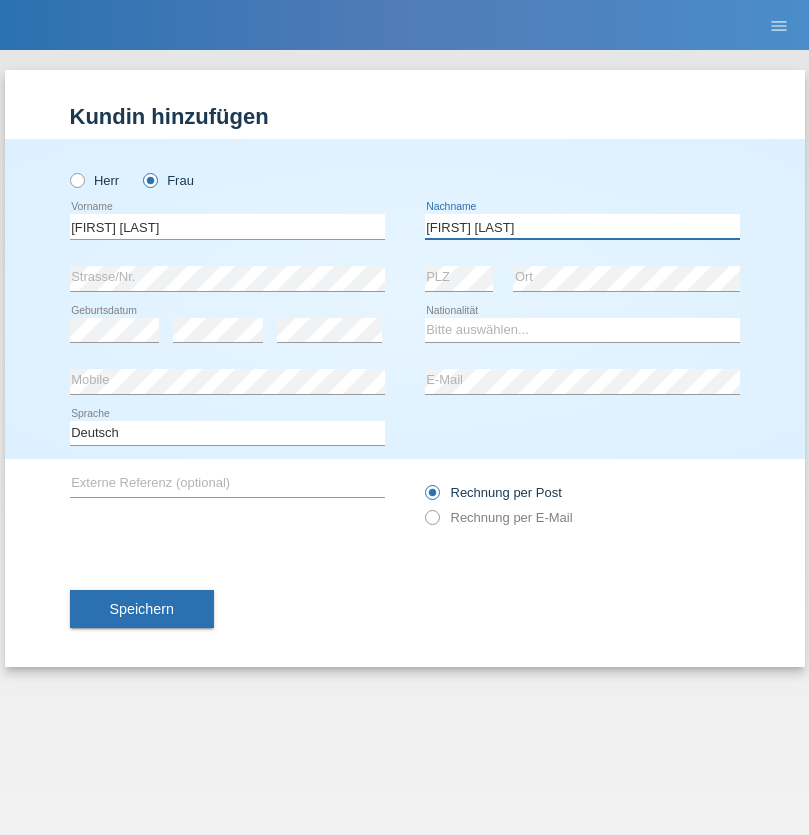 type on "[FIRST] [LAST]" 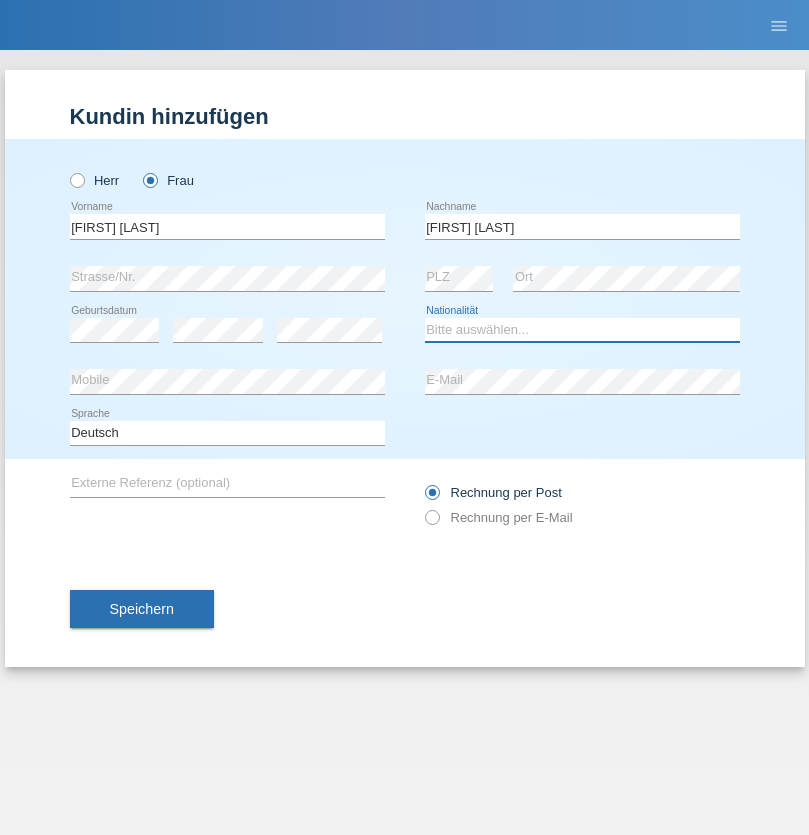 select on "CH" 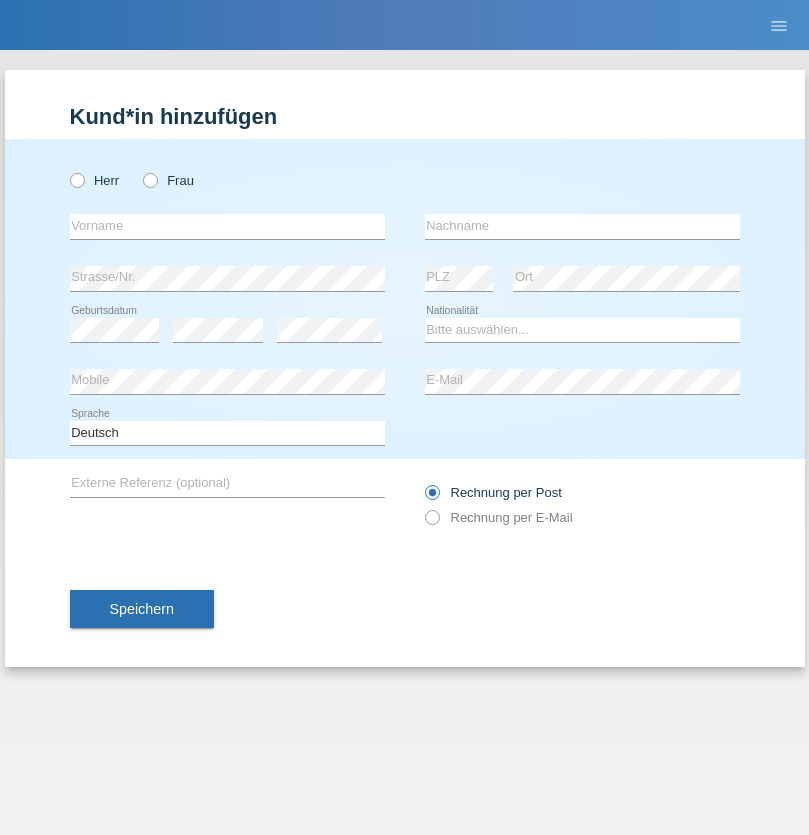 scroll, scrollTop: 0, scrollLeft: 0, axis: both 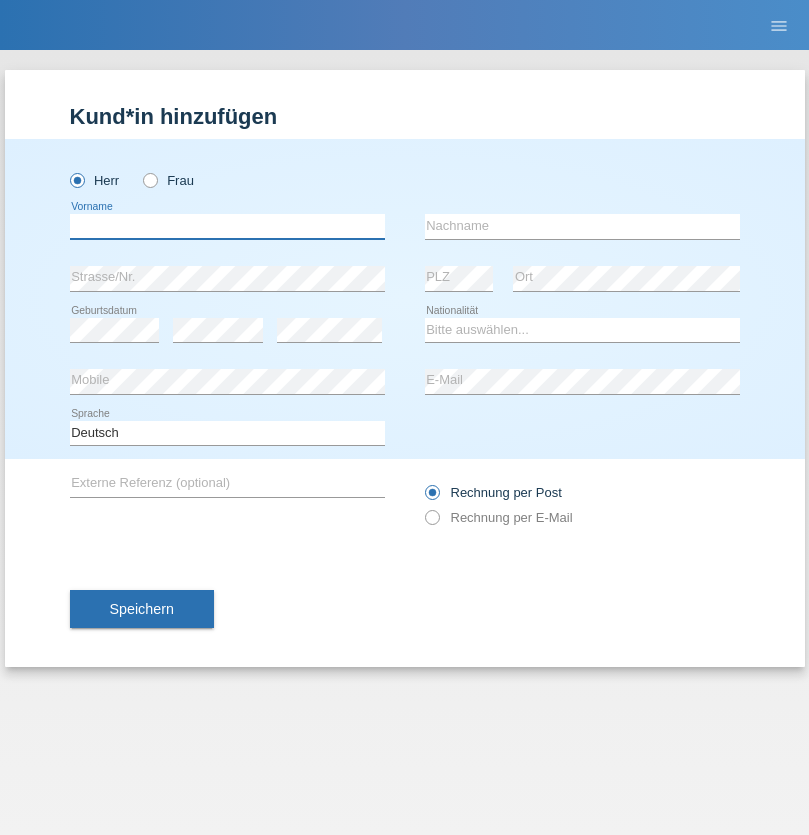 click at bounding box center (227, 226) 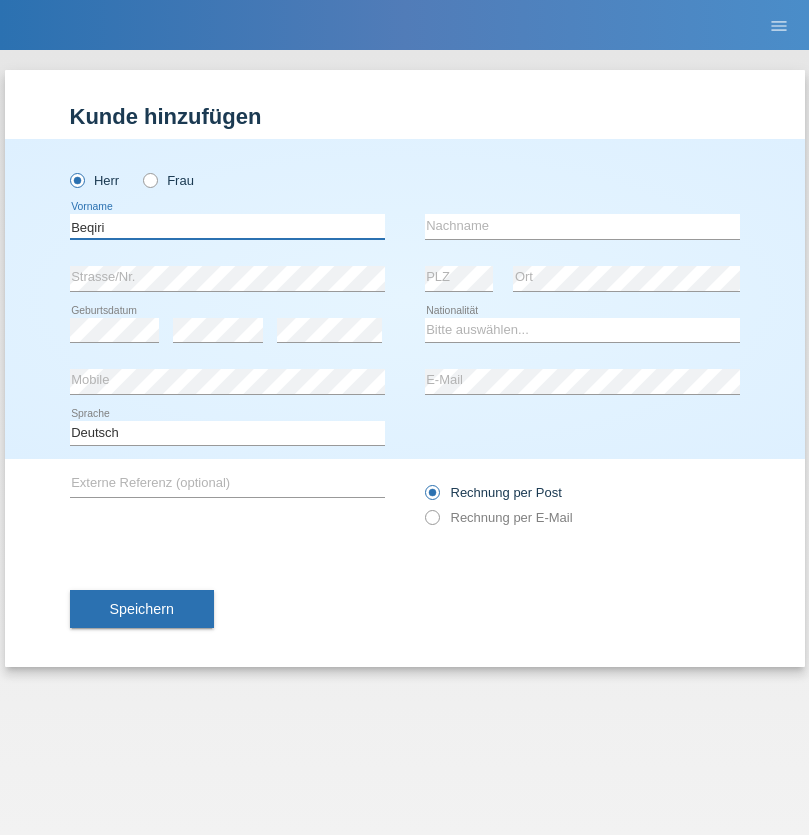 type on "Beqiri" 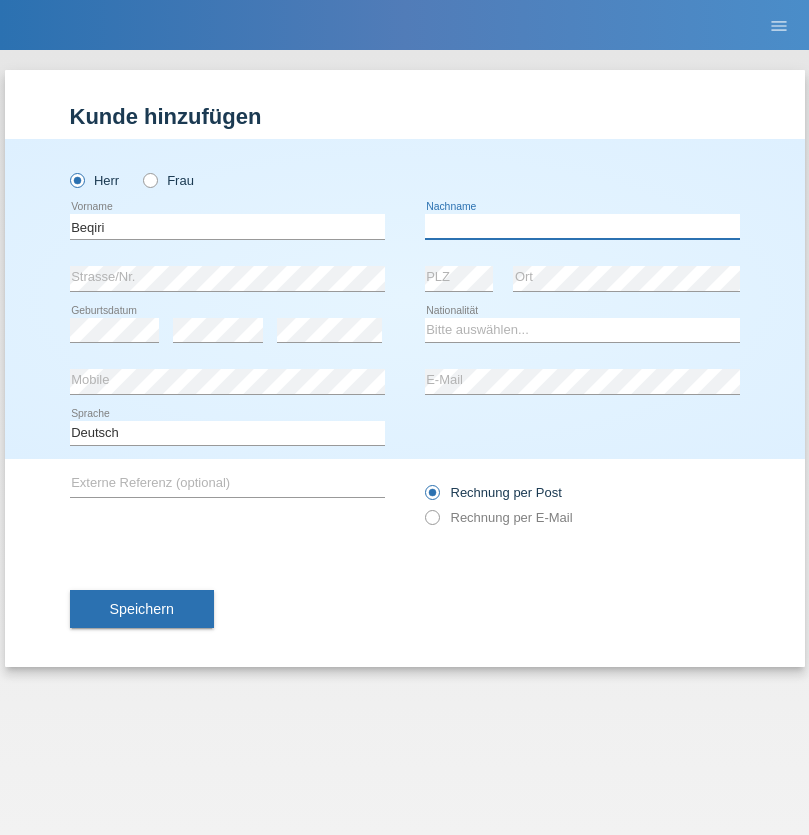 click at bounding box center (582, 226) 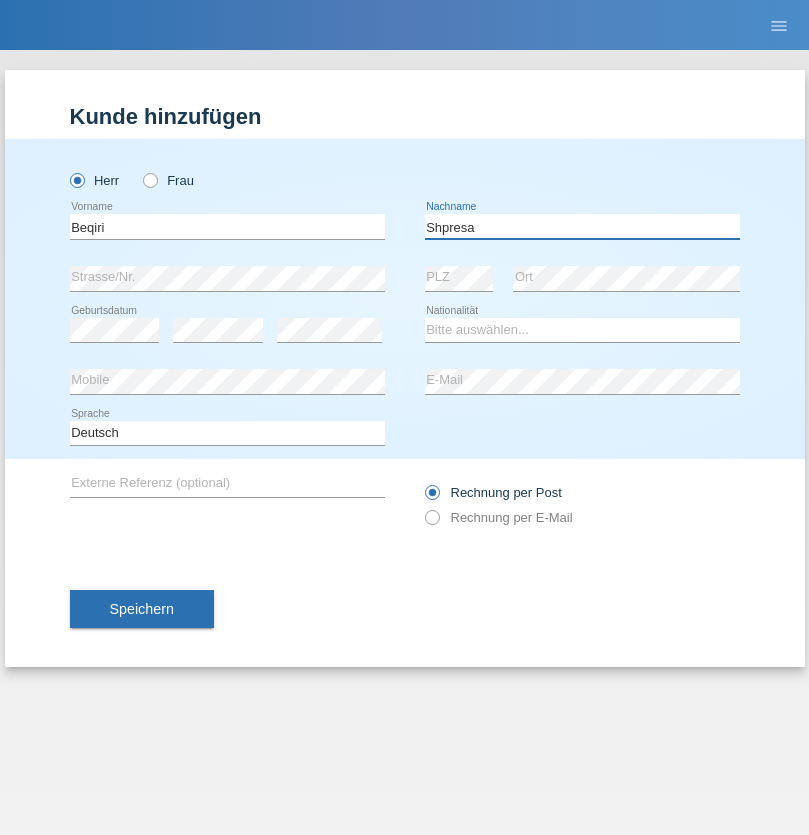 type on "Shpresa" 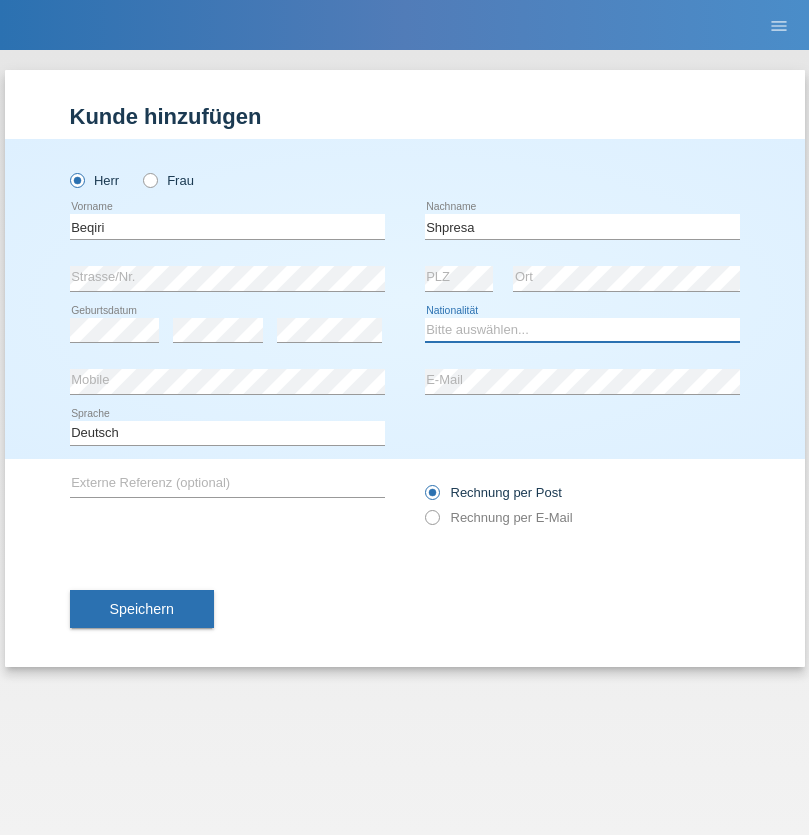select on "XK" 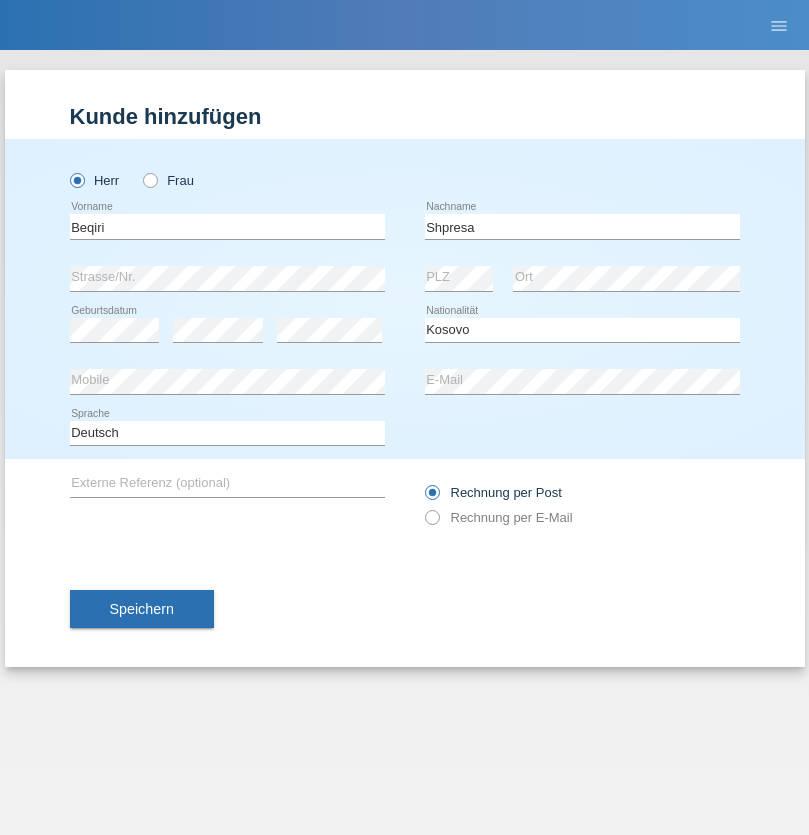select on "C" 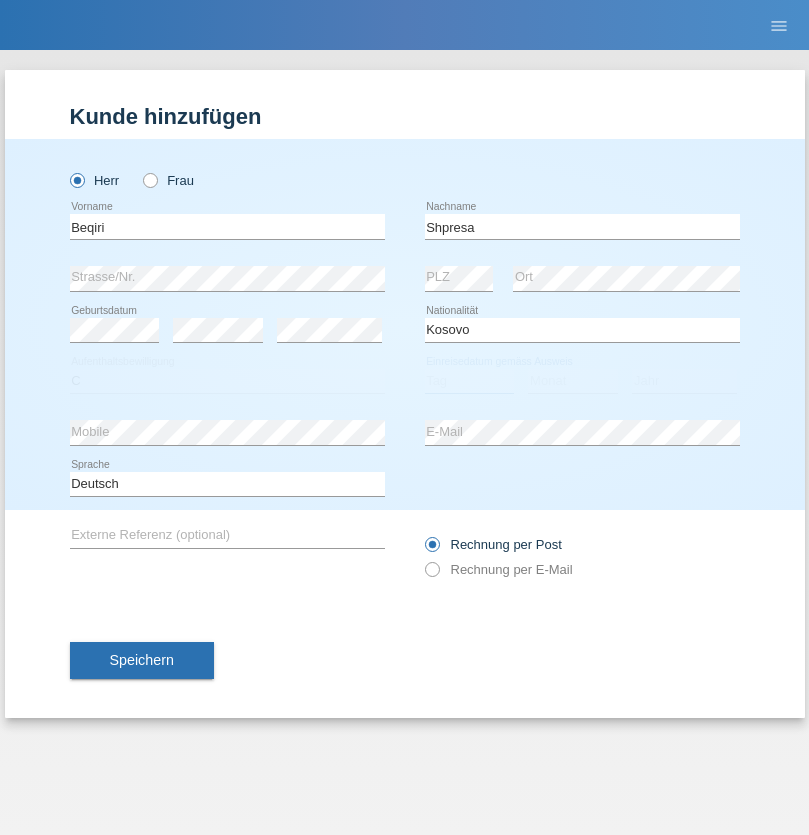 select on "08" 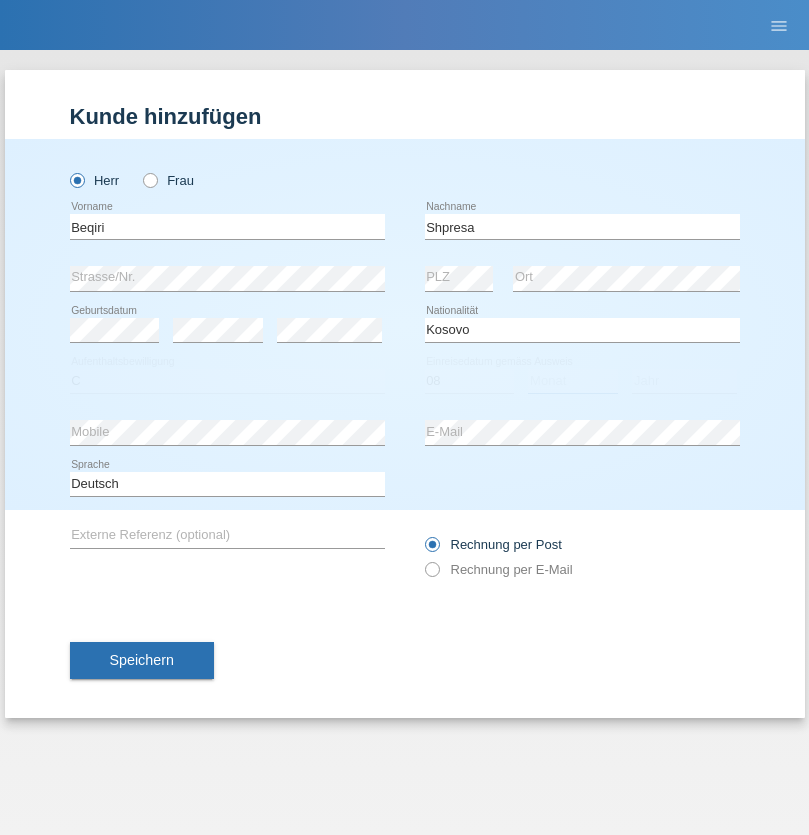 select on "02" 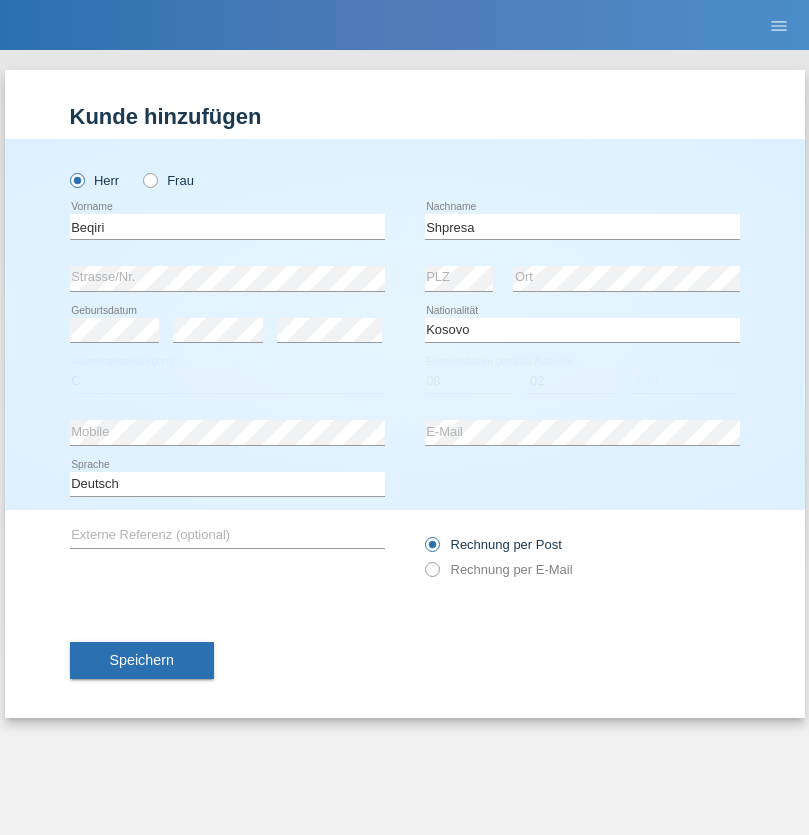 select on "1979" 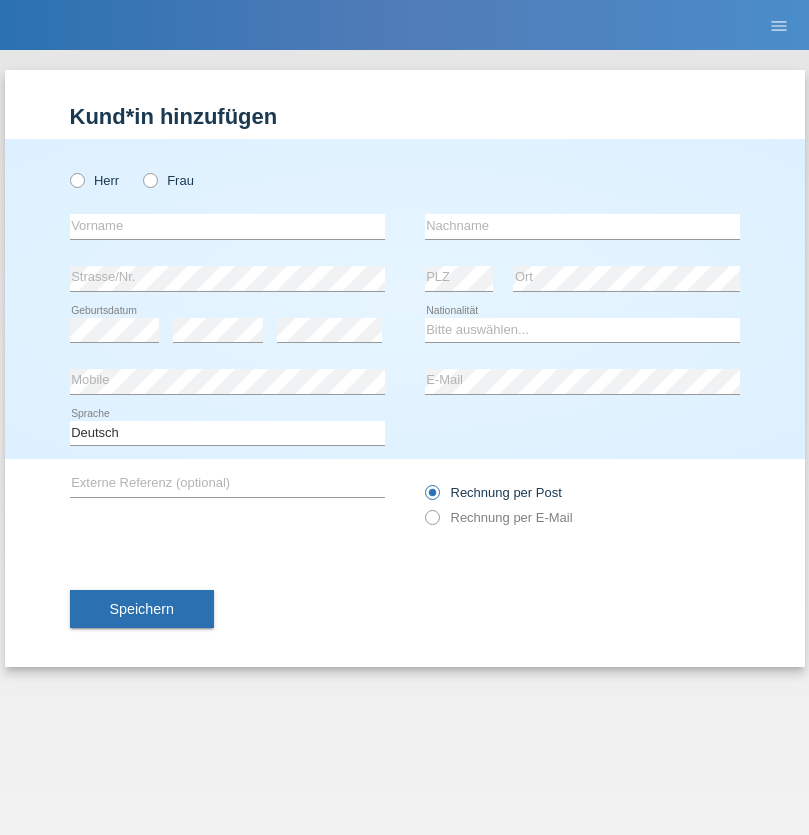 scroll, scrollTop: 0, scrollLeft: 0, axis: both 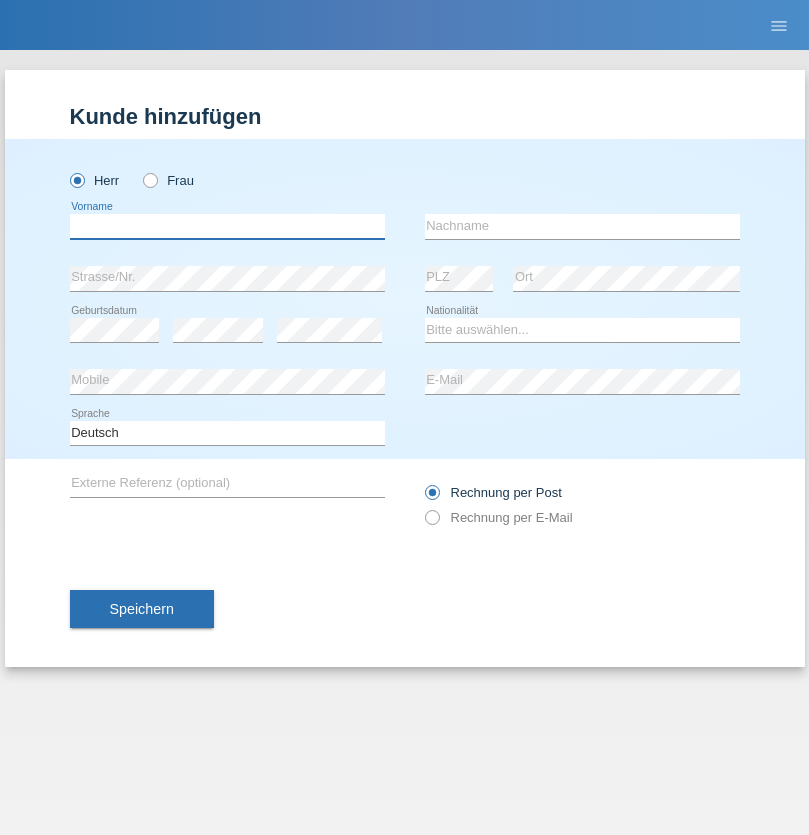click at bounding box center [227, 226] 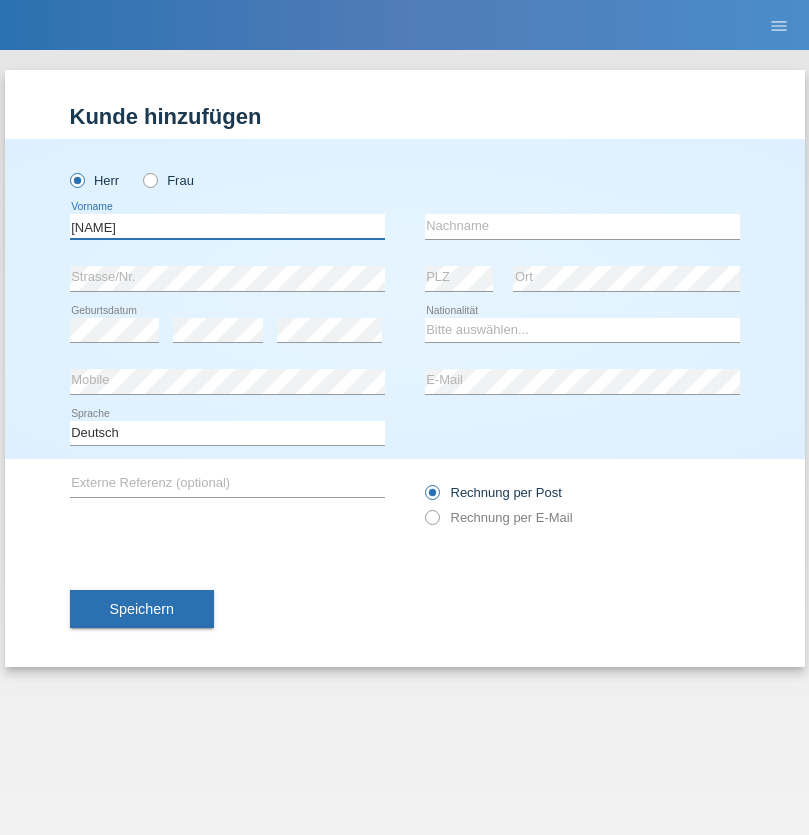 type on "[NAME]" 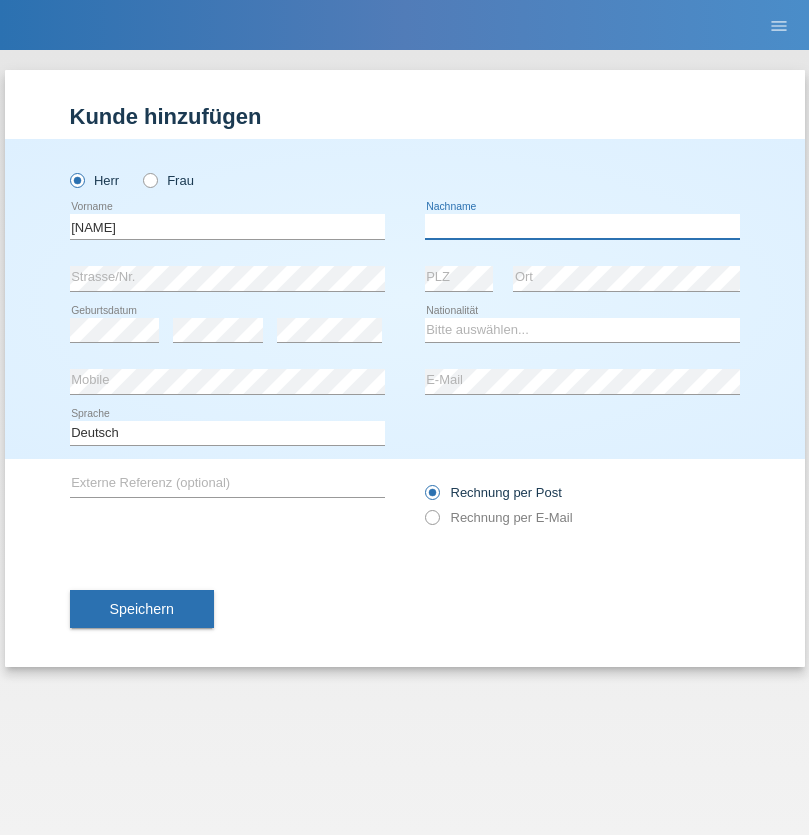 click at bounding box center [582, 226] 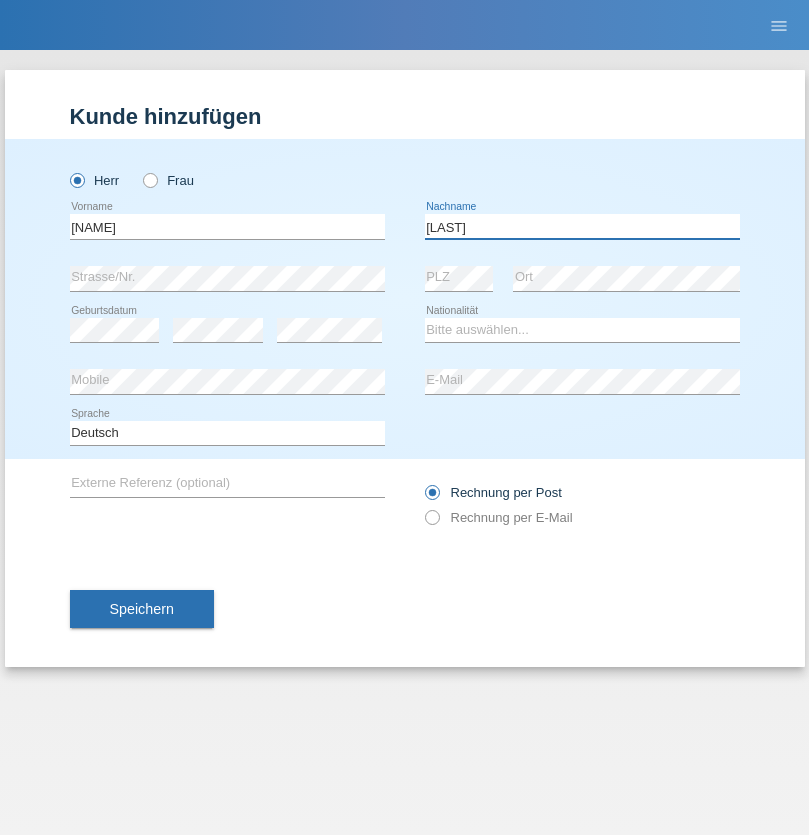 type on "[LAST]" 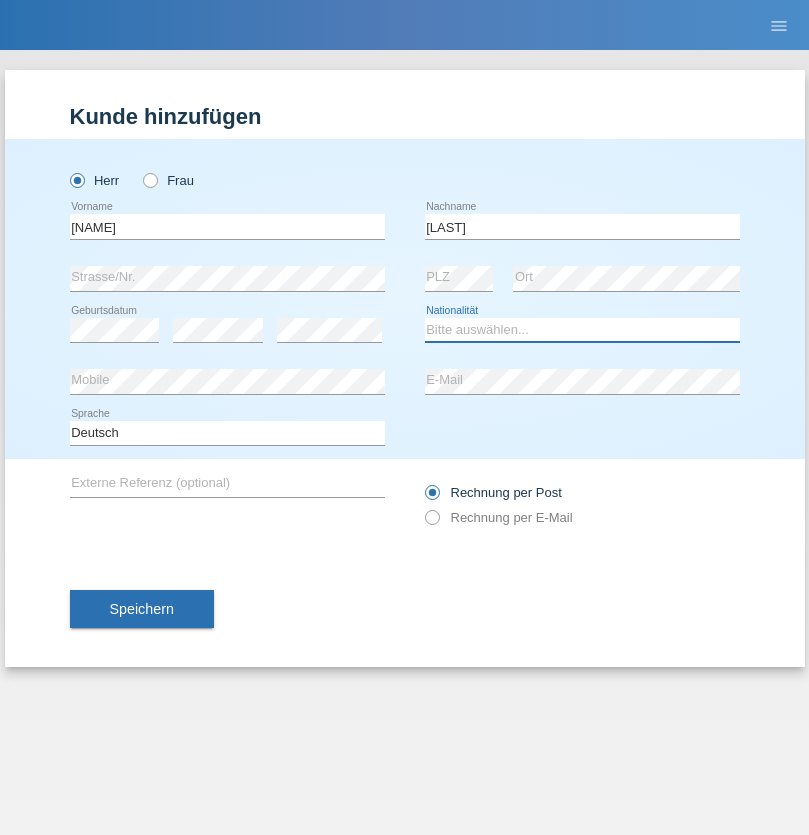 select on "CH" 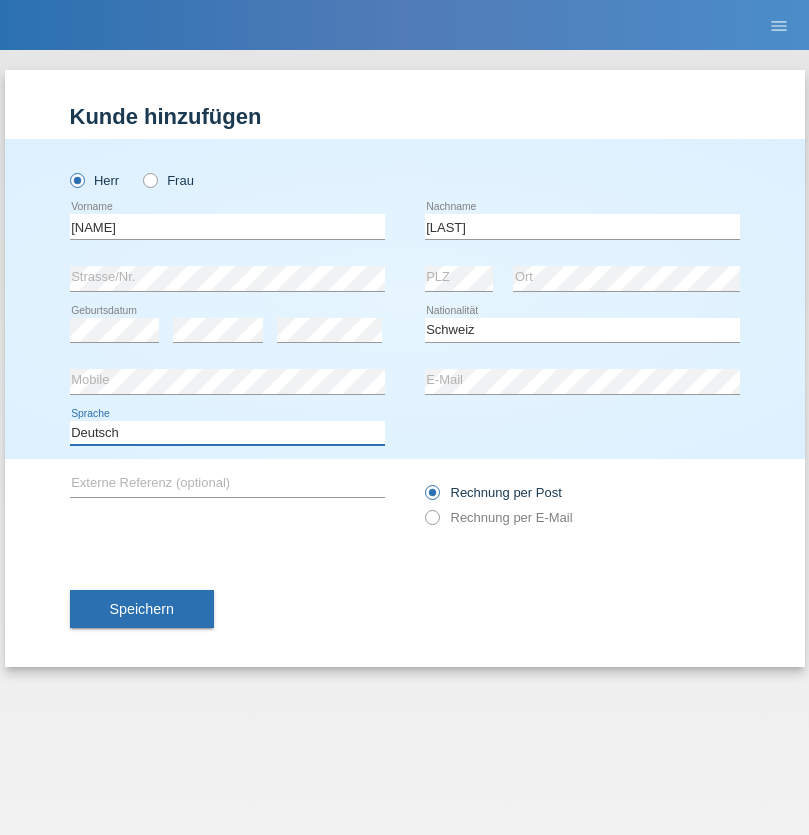 select on "en" 